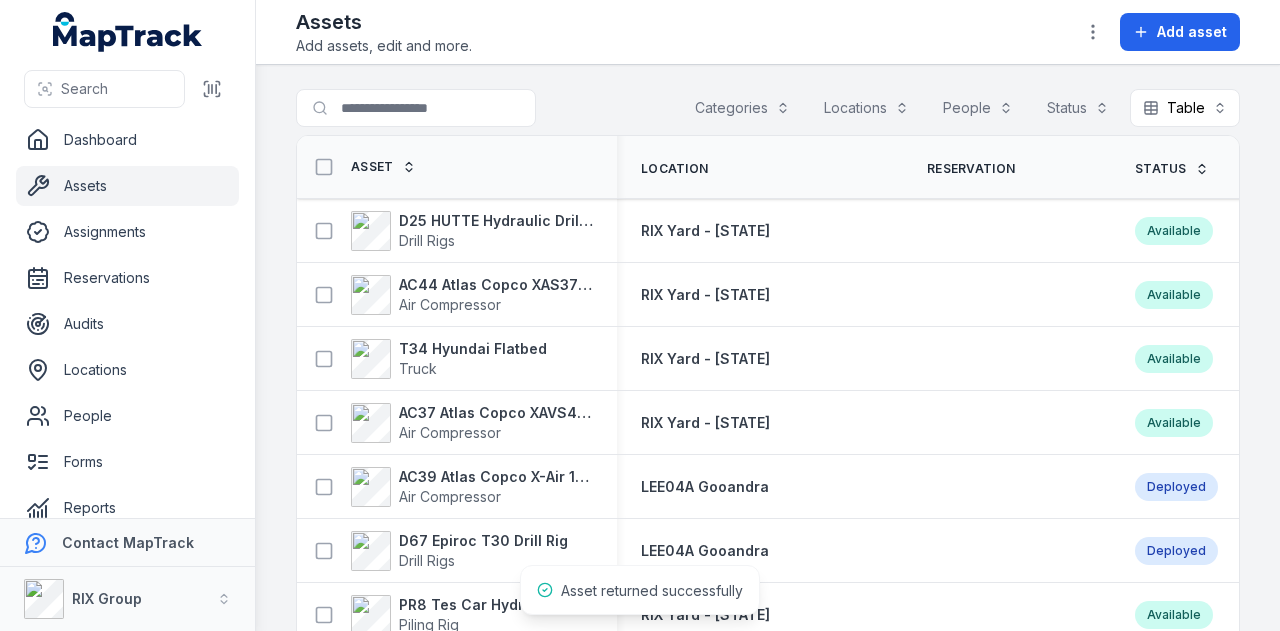 scroll, scrollTop: 0, scrollLeft: 0, axis: both 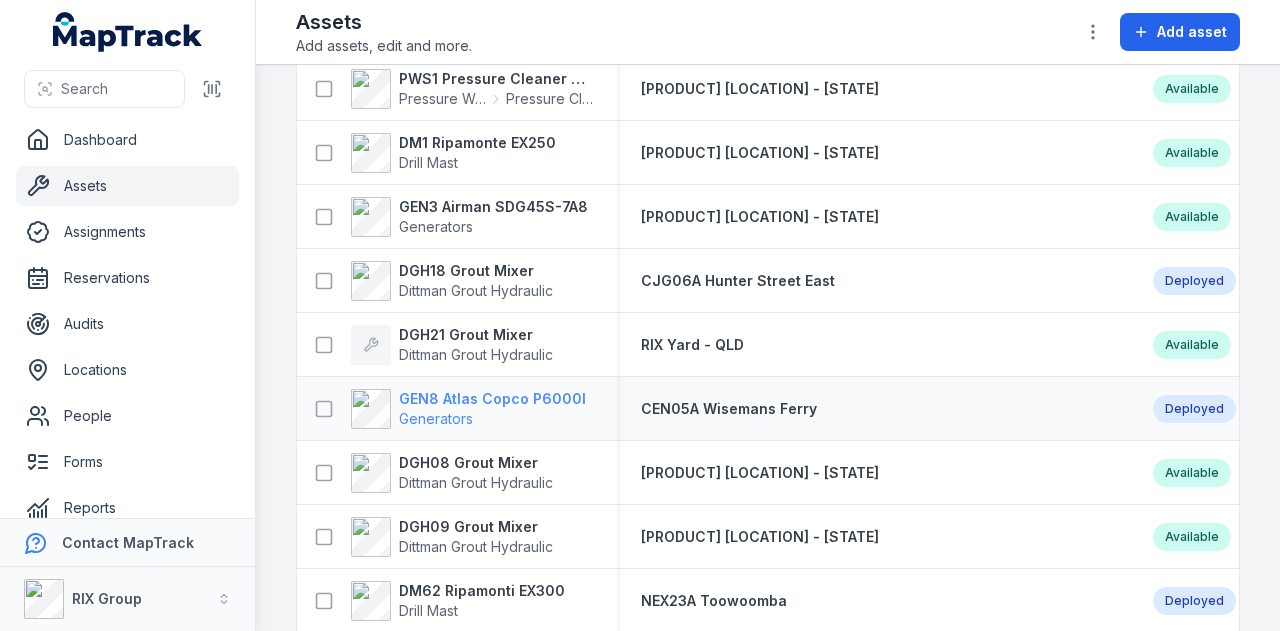 click on "GEN8 Atlas Copco P6000I" at bounding box center (492, 399) 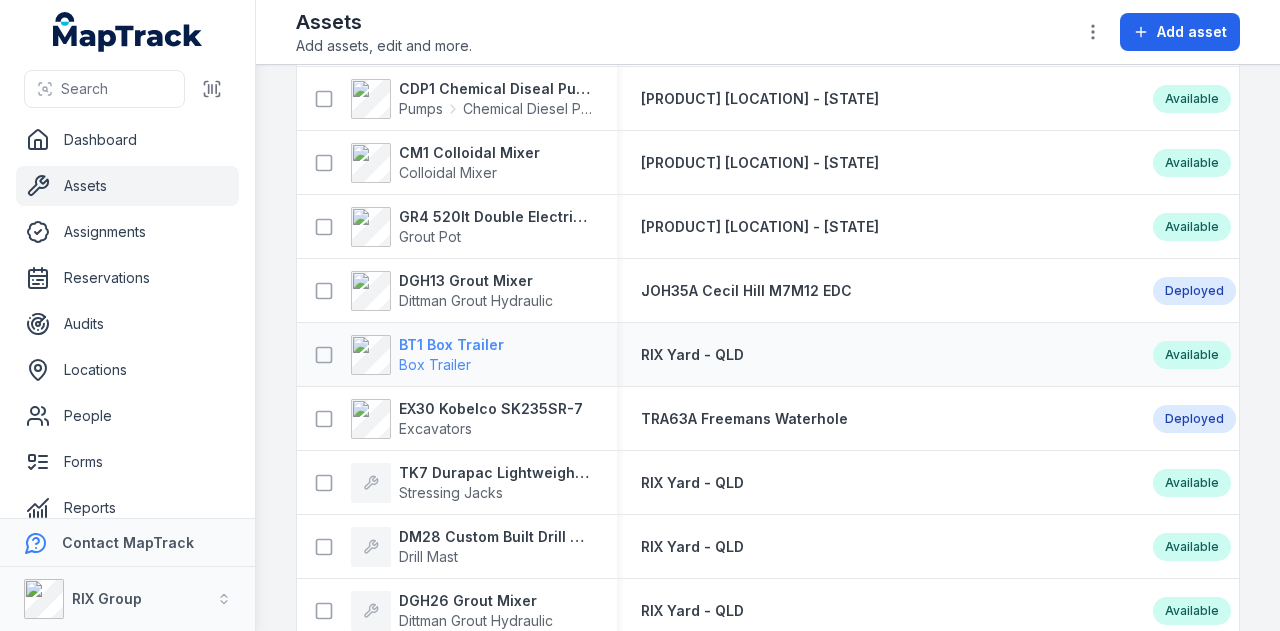 scroll, scrollTop: 5600, scrollLeft: 0, axis: vertical 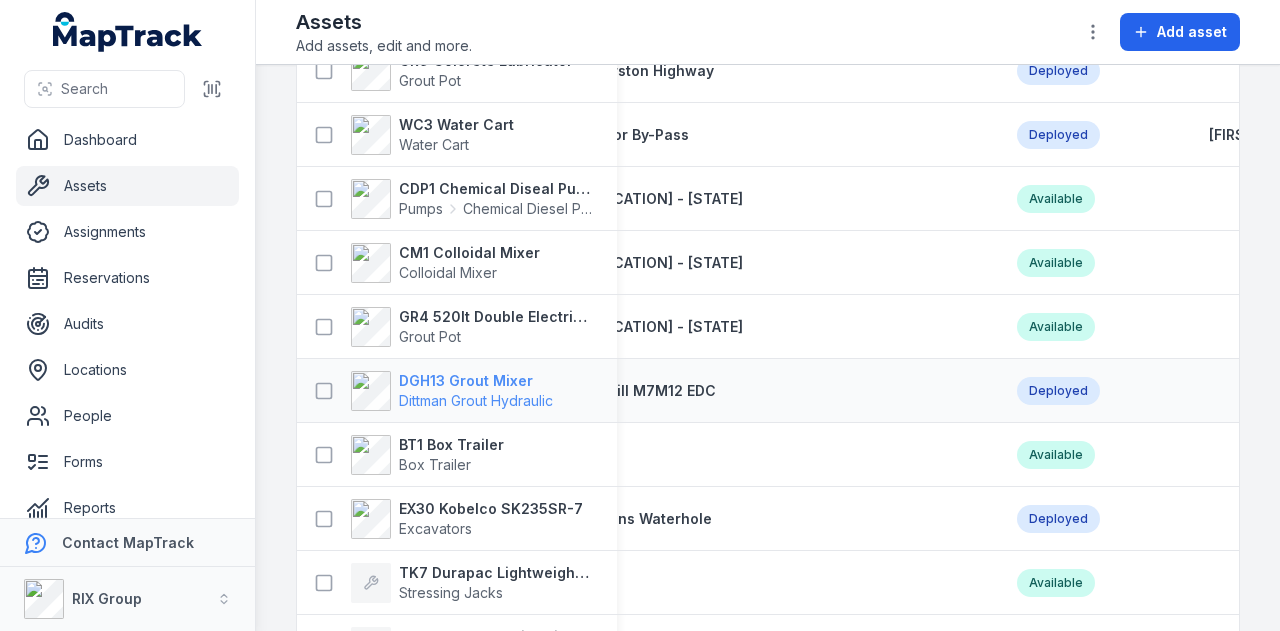 click on "DGH13 Grout Mixer" at bounding box center (476, 381) 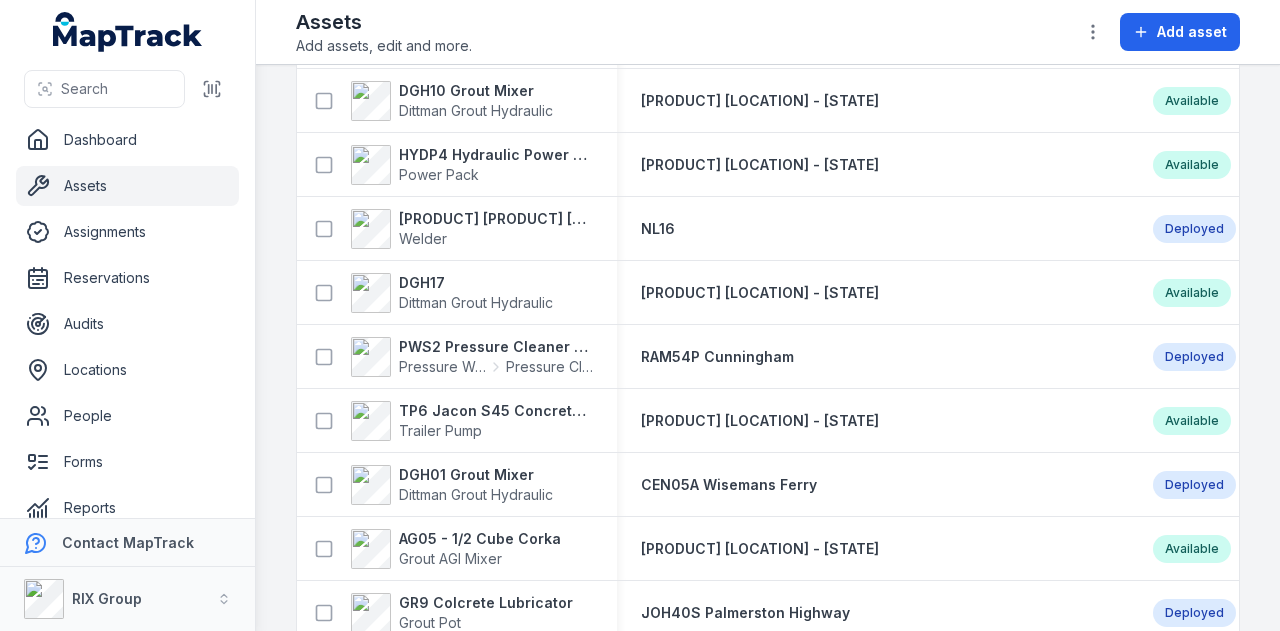 scroll, scrollTop: 5353, scrollLeft: 0, axis: vertical 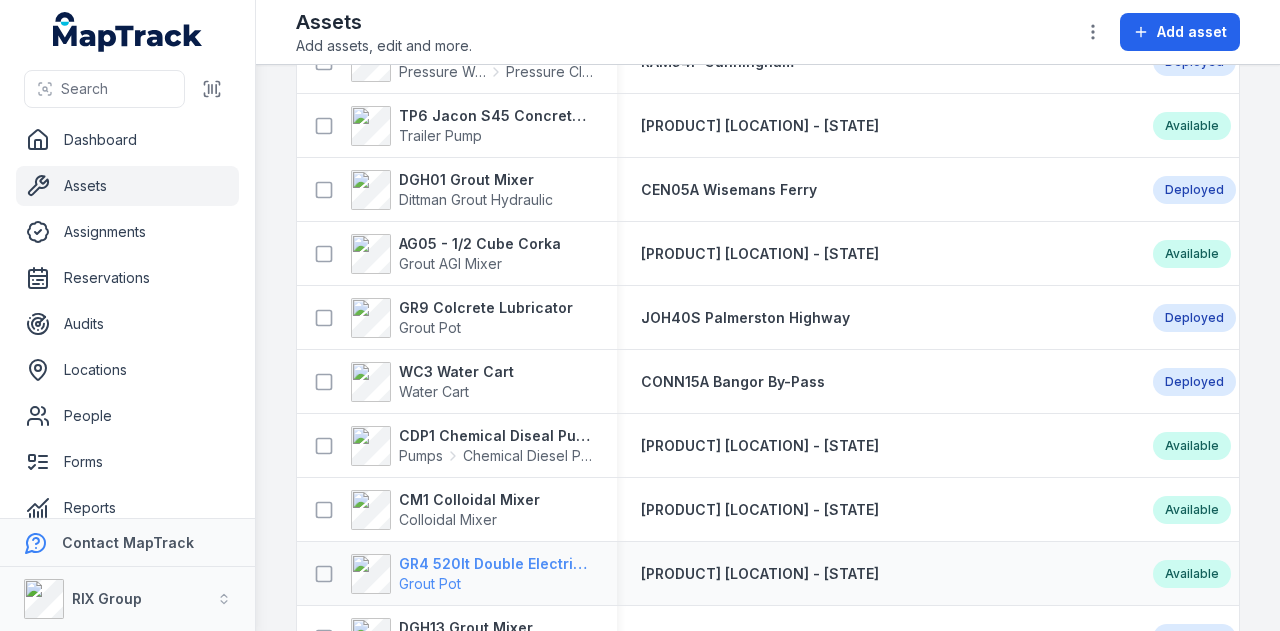 click on "GR4 520lt Double Electric Twin Pot" at bounding box center (496, 564) 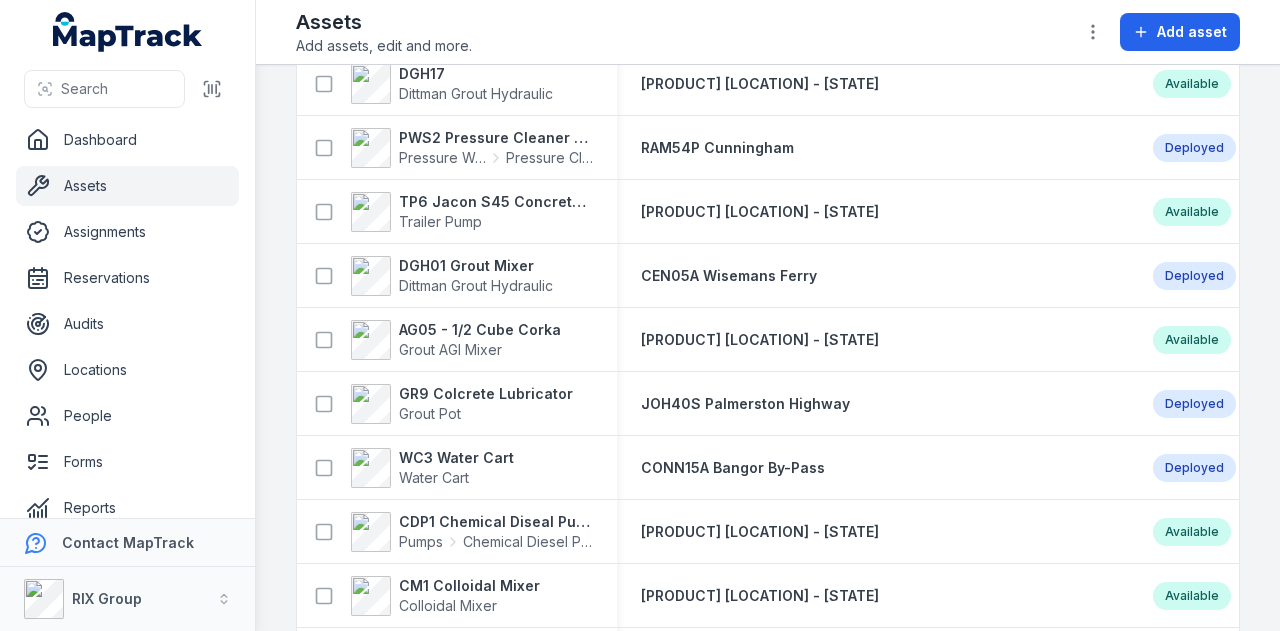scroll, scrollTop: 5414, scrollLeft: 0, axis: vertical 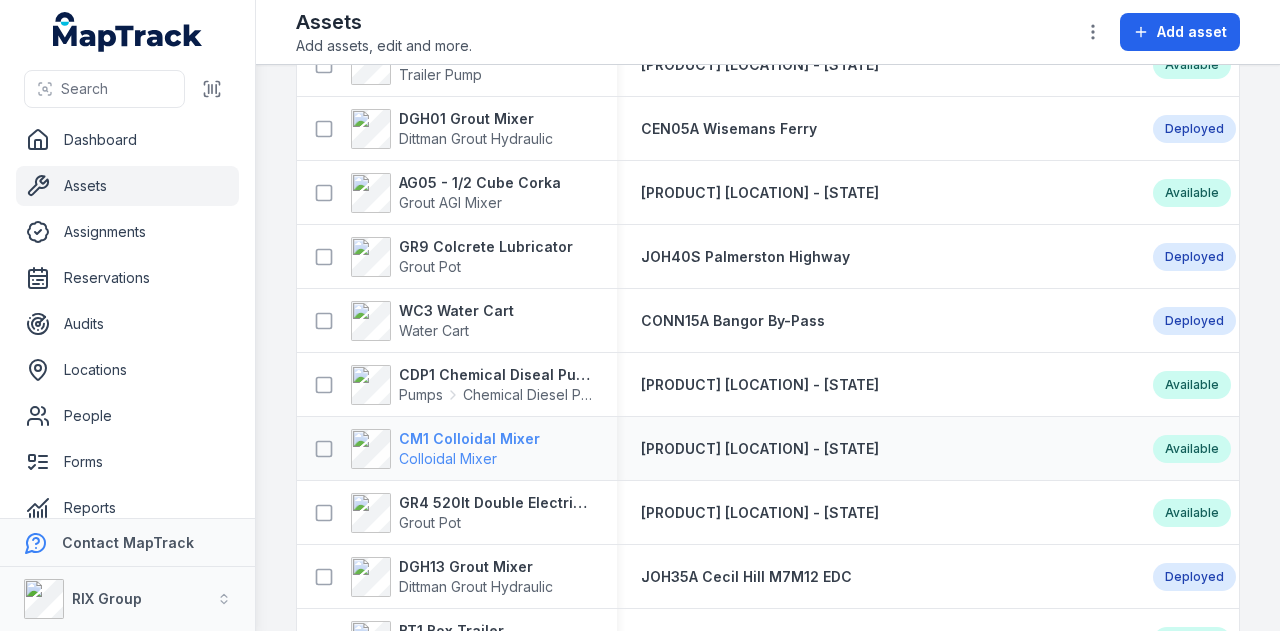 click on "CM1 Colloidal Mixer" at bounding box center [469, 439] 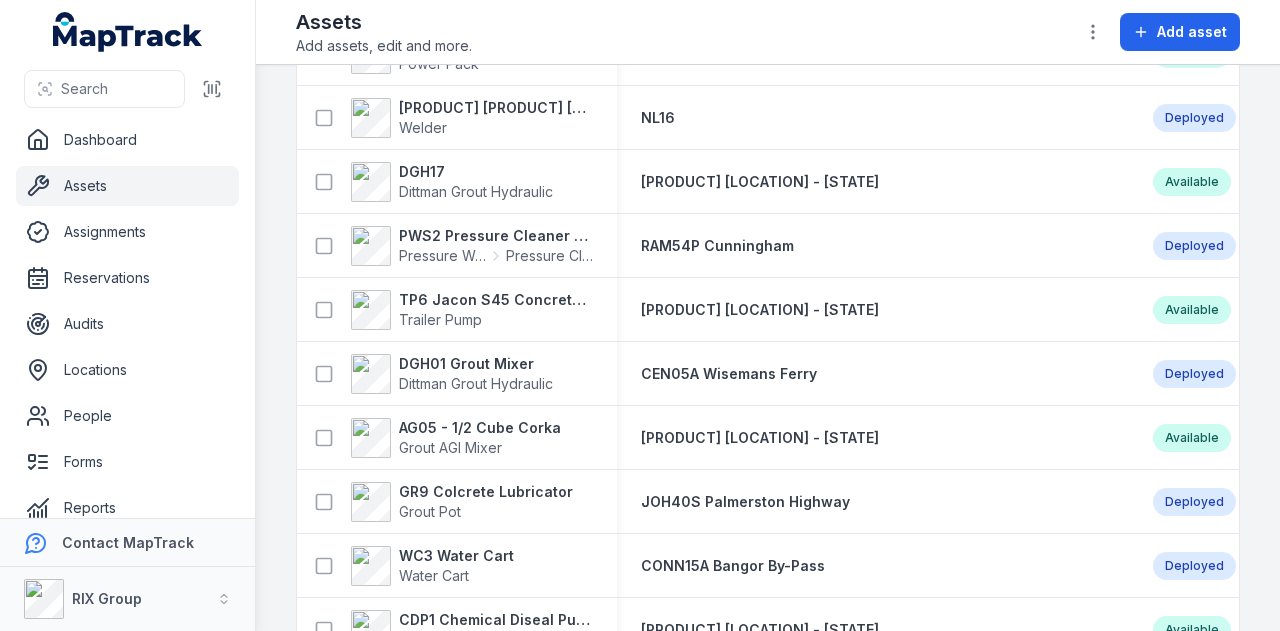 scroll, scrollTop: 5200, scrollLeft: 0, axis: vertical 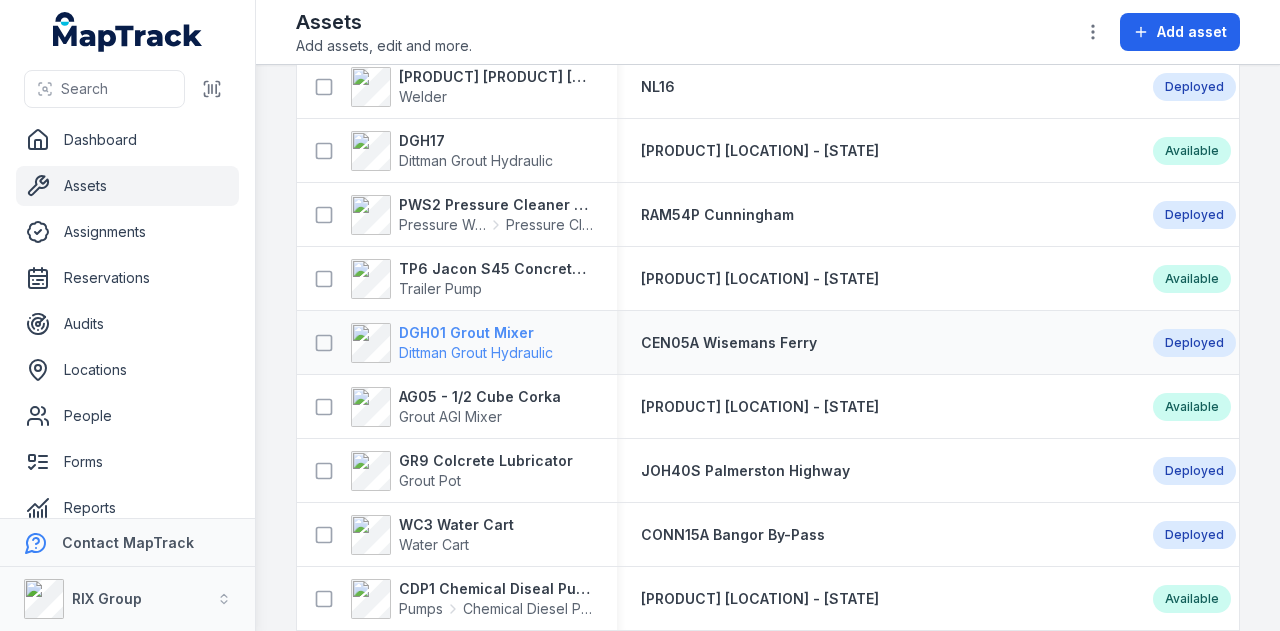 click on "DGH01 Grout Mixer" at bounding box center (476, 333) 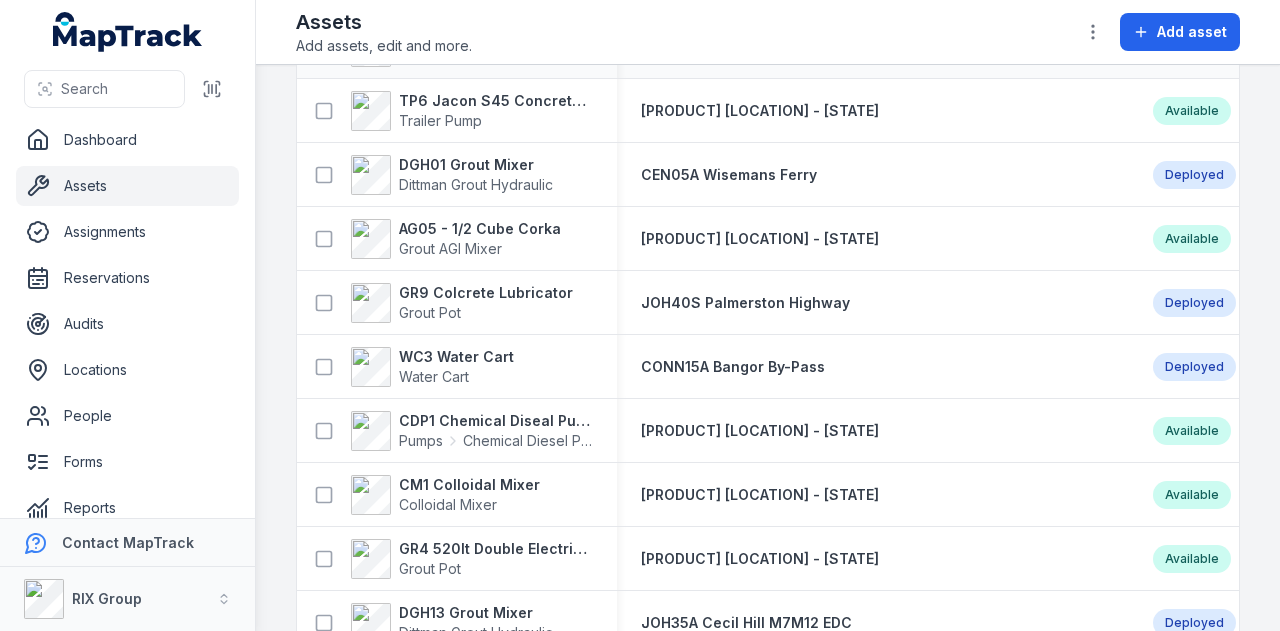 scroll, scrollTop: 5300, scrollLeft: 0, axis: vertical 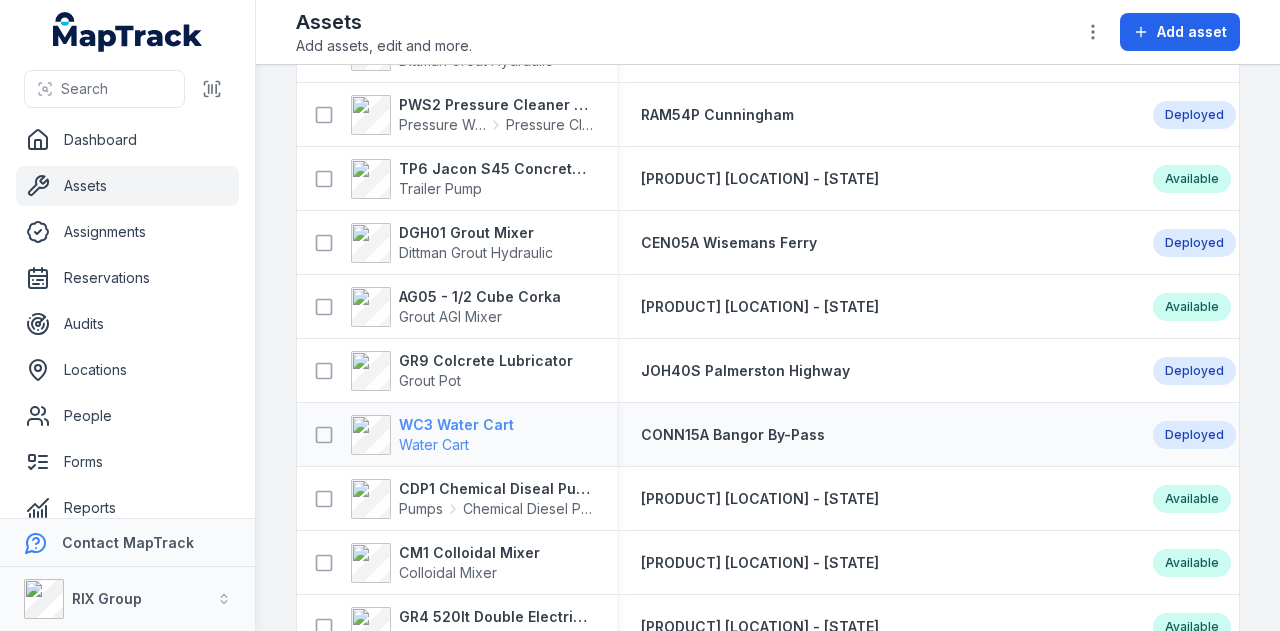 click on "Water Cart" at bounding box center [456, 445] 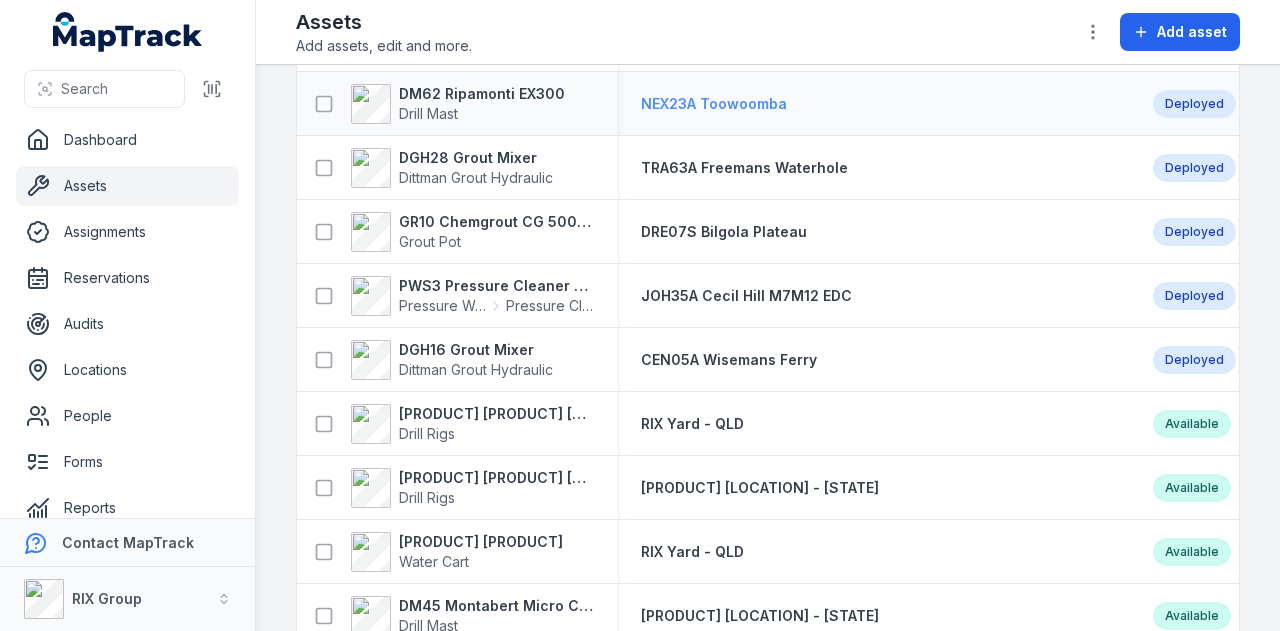 scroll, scrollTop: 4100, scrollLeft: 0, axis: vertical 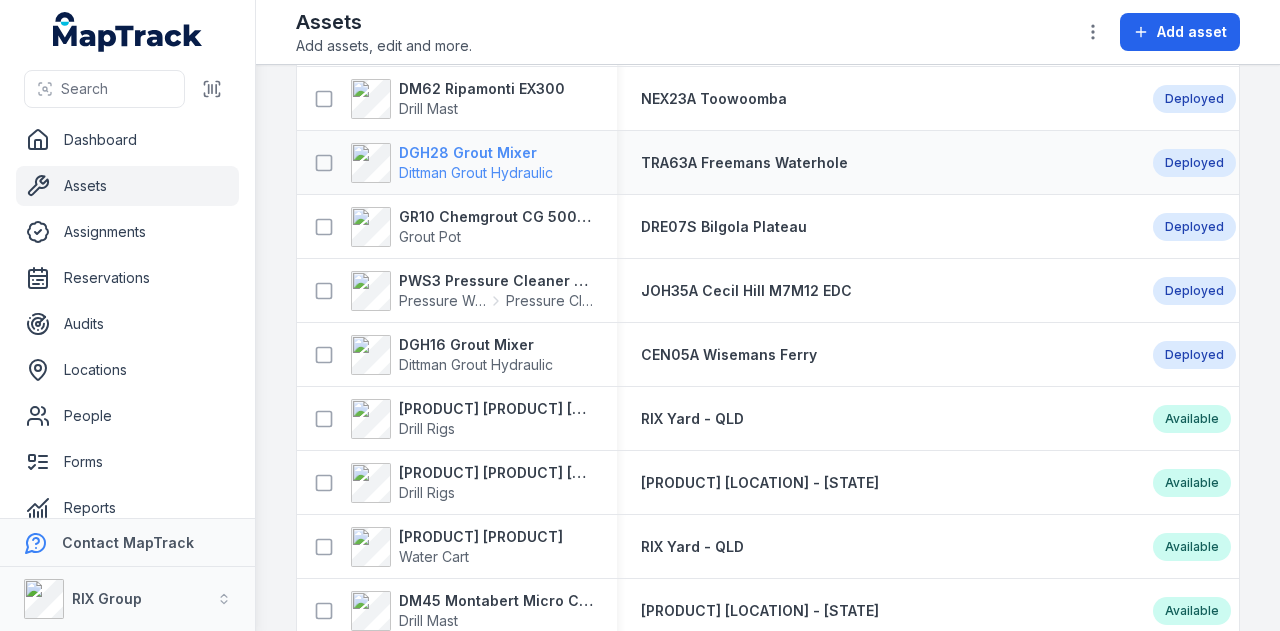 click on "DGH28 Grout Mixer" at bounding box center (476, 153) 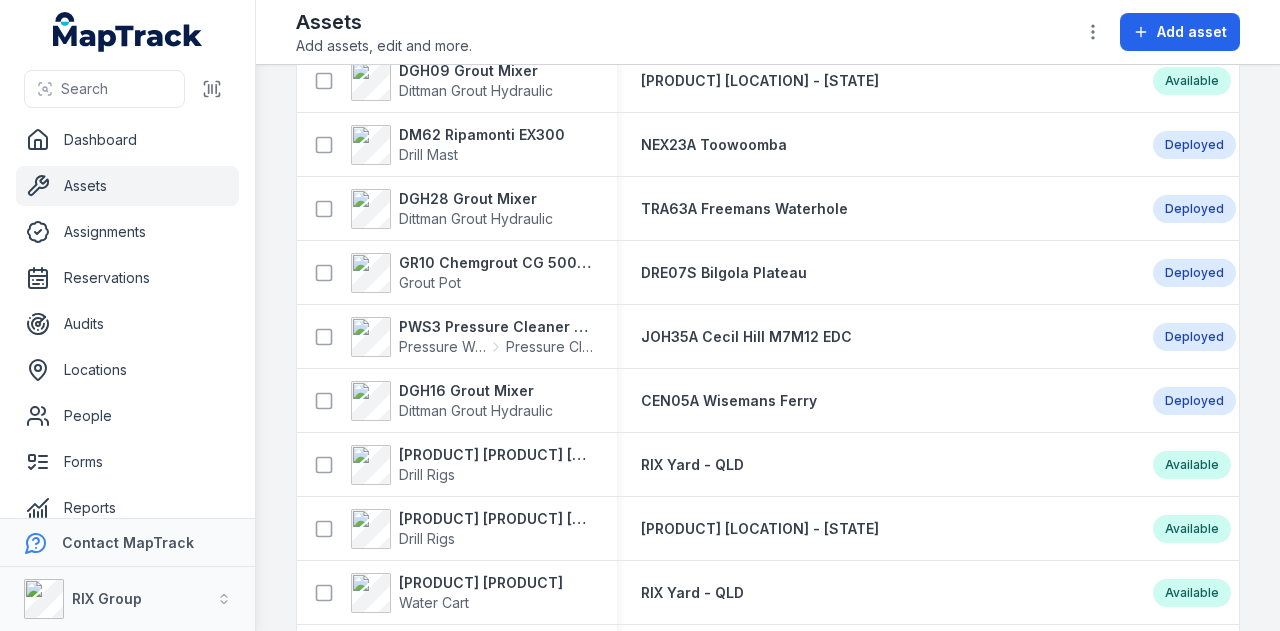 scroll, scrollTop: 4100, scrollLeft: 0, axis: vertical 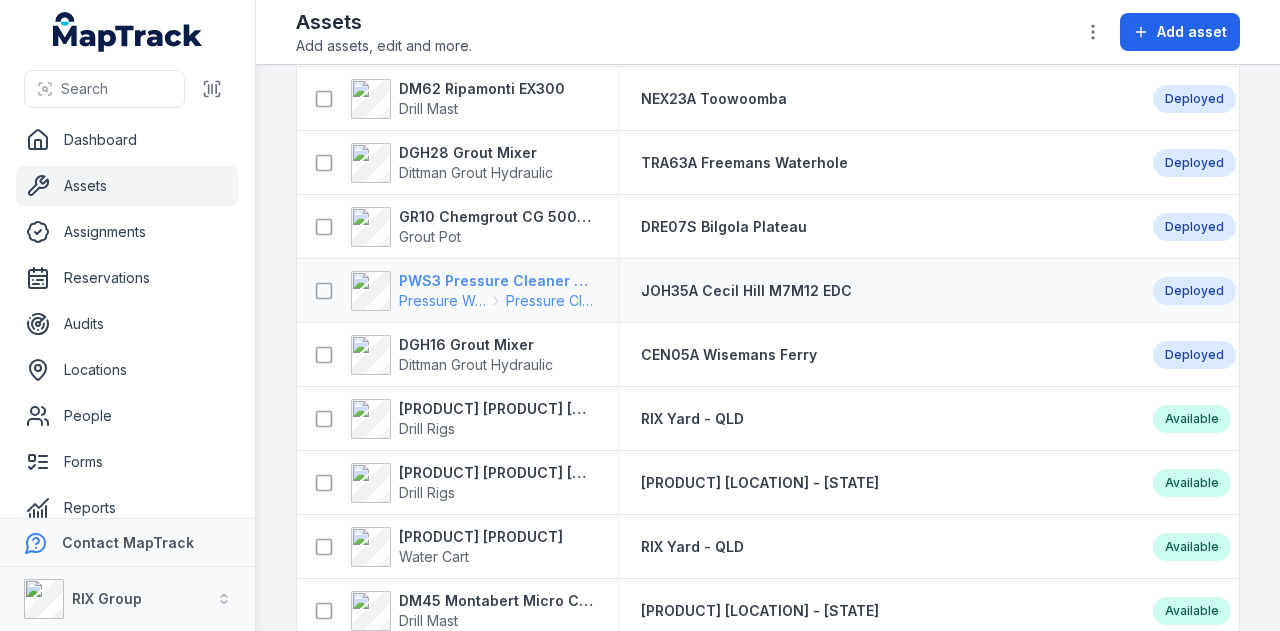 click on "PWS3 Pressure Cleaner Skid Mounted" at bounding box center (496, 281) 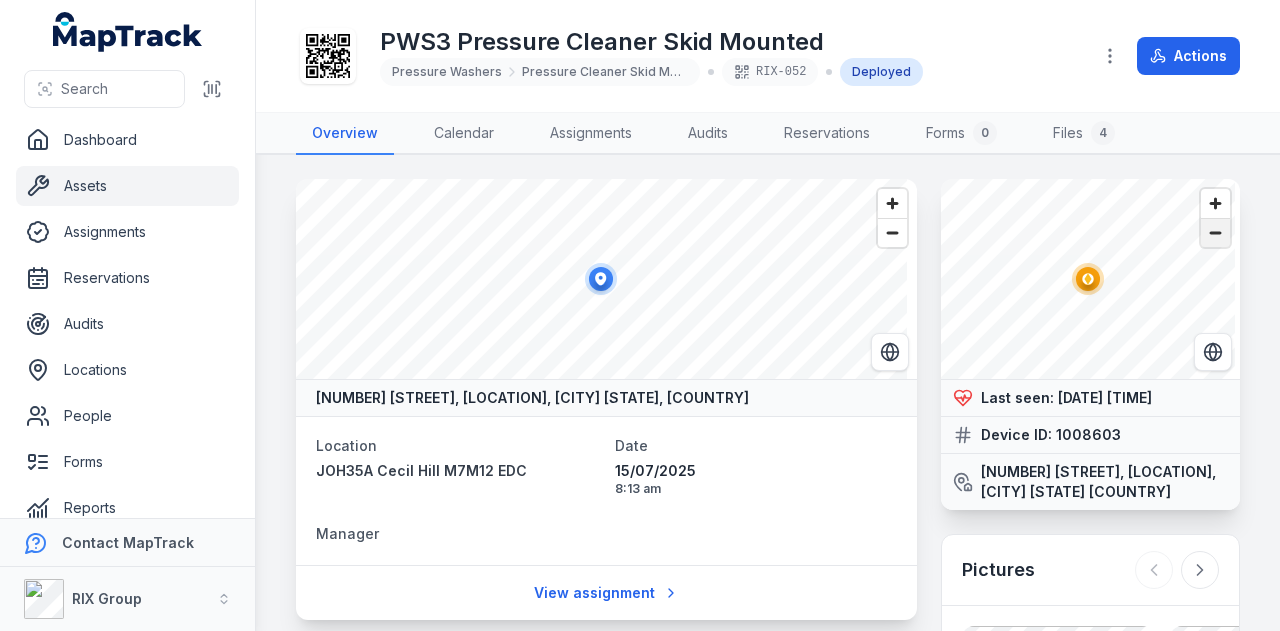click at bounding box center [1215, 233] 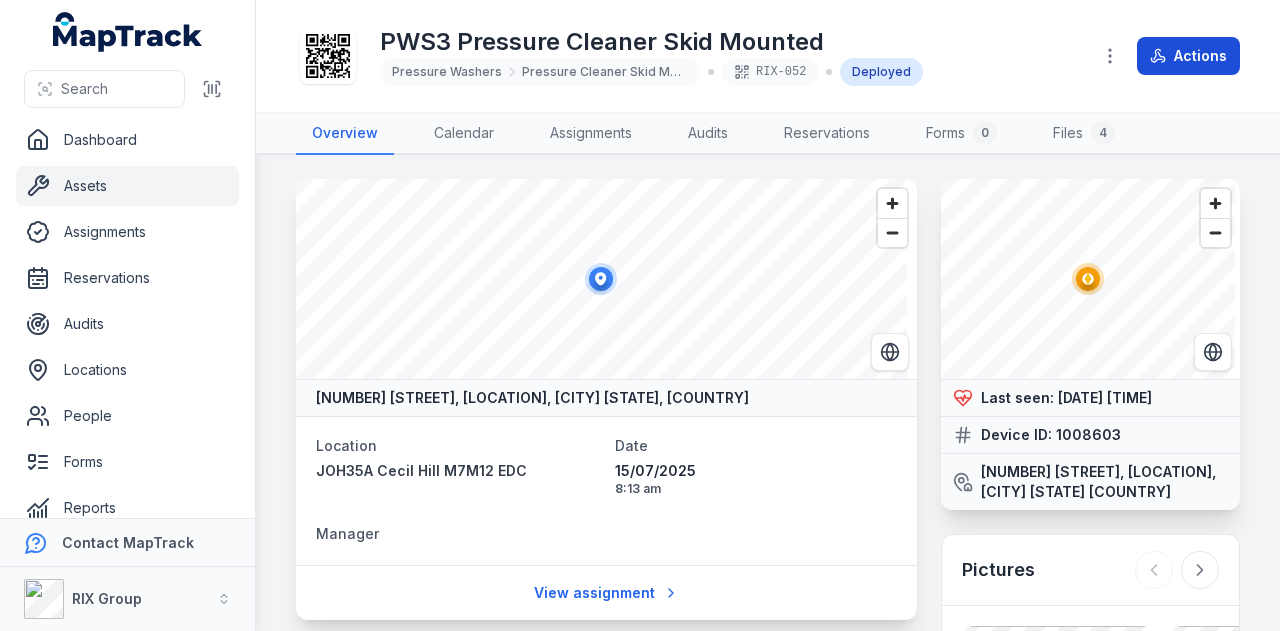 click 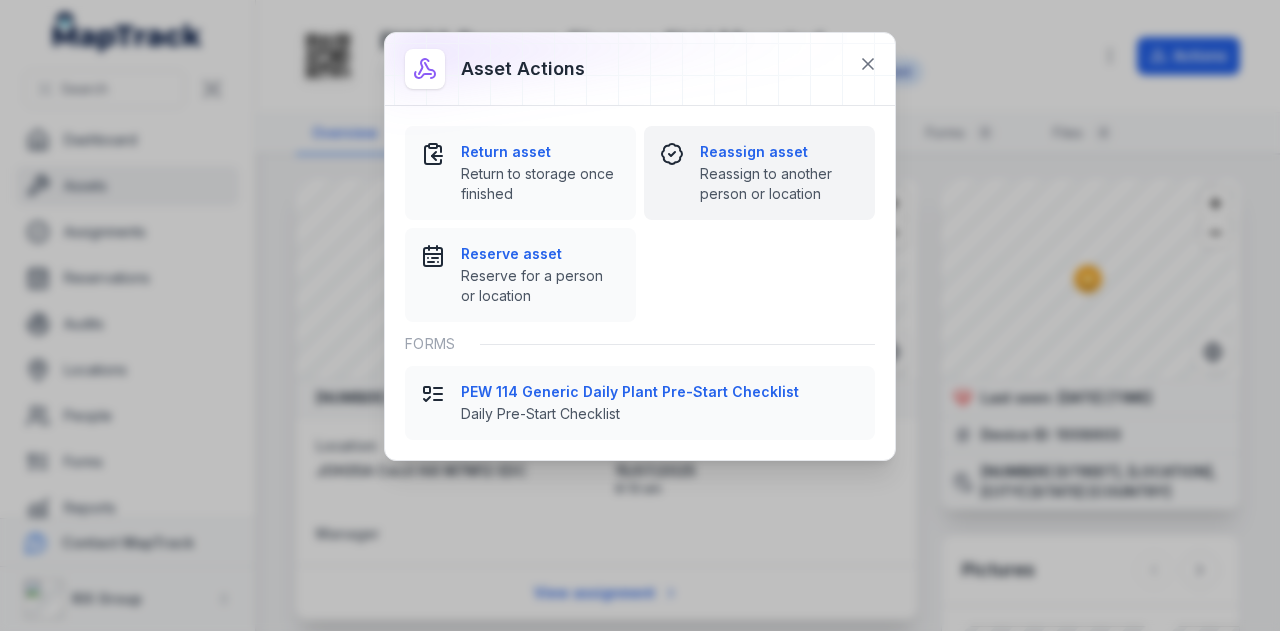 click on "Reassign asset Reassign to another person or location" at bounding box center (759, 173) 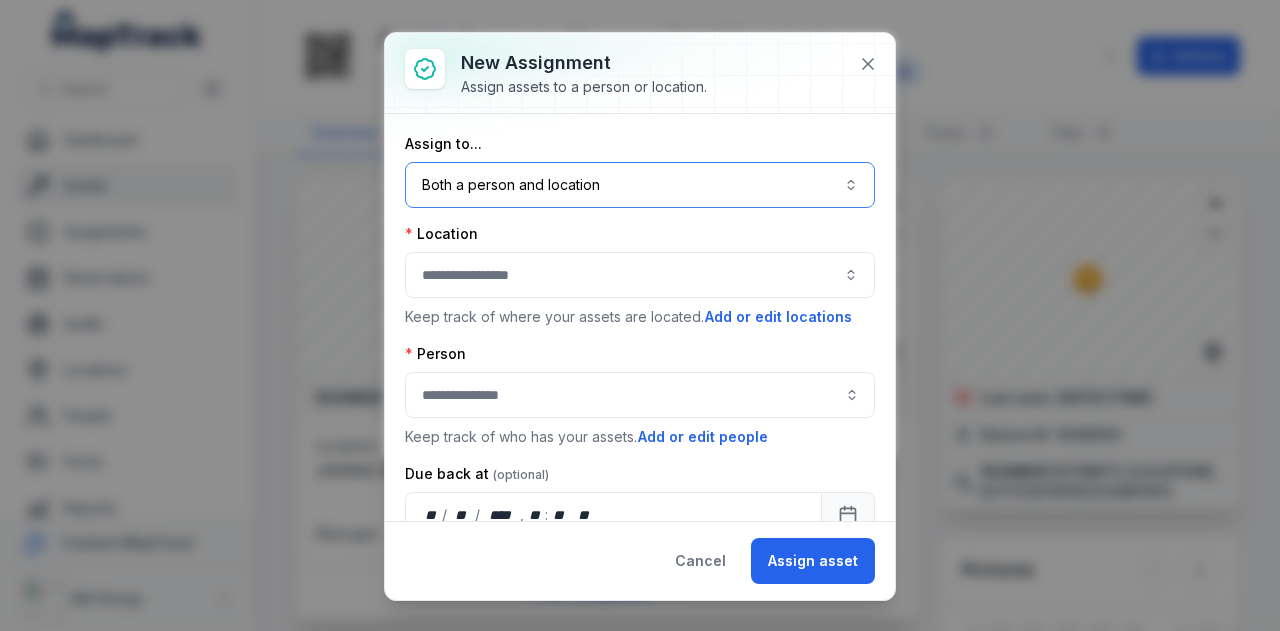 click on "Both a person and location ****" at bounding box center [640, 185] 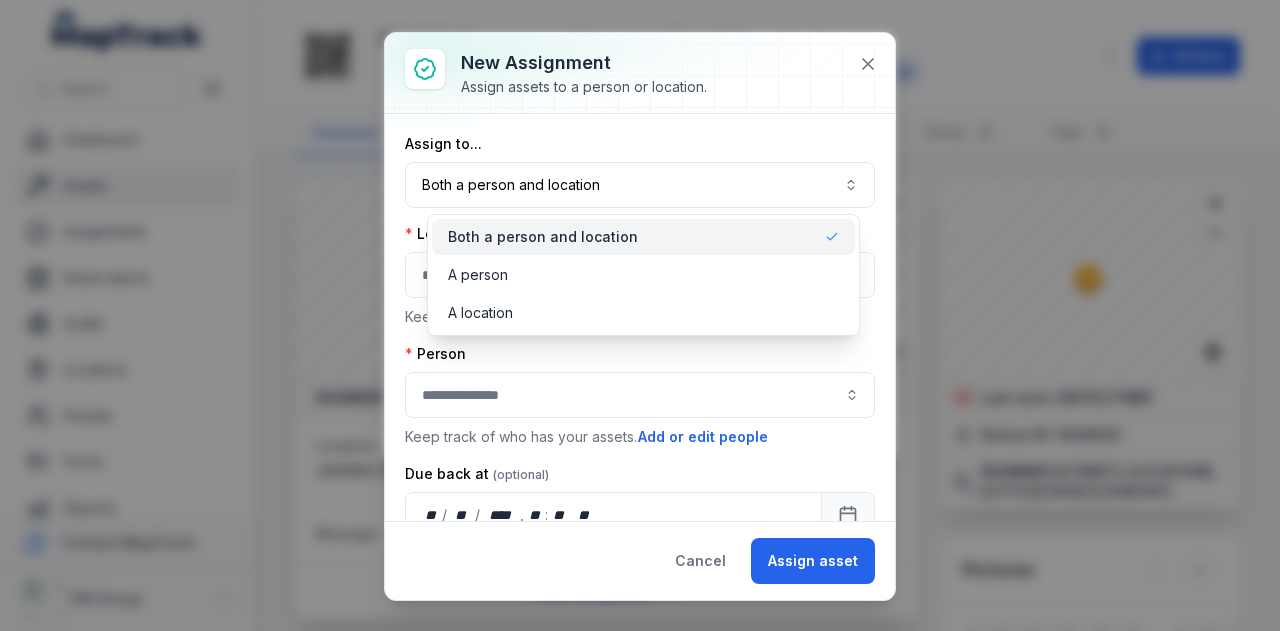 click on "New assignment Assign assets to a person or location. Assign to... Both a person and location **** Location Keep track of where your assets are located.  Add or edit locations Person Keep track of who has your assets.  Add or edit people Due back at [DATE] ,  [TIME]   ** Manager Assets 1 Cancel Assign asset" at bounding box center (640, 316) 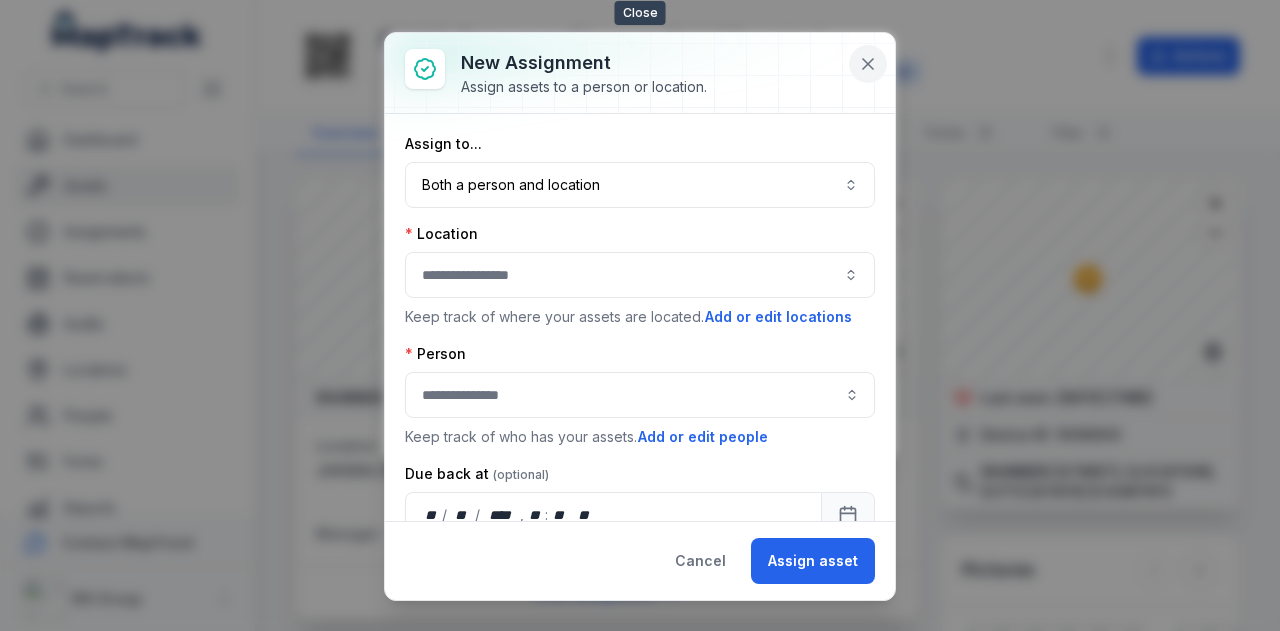 click 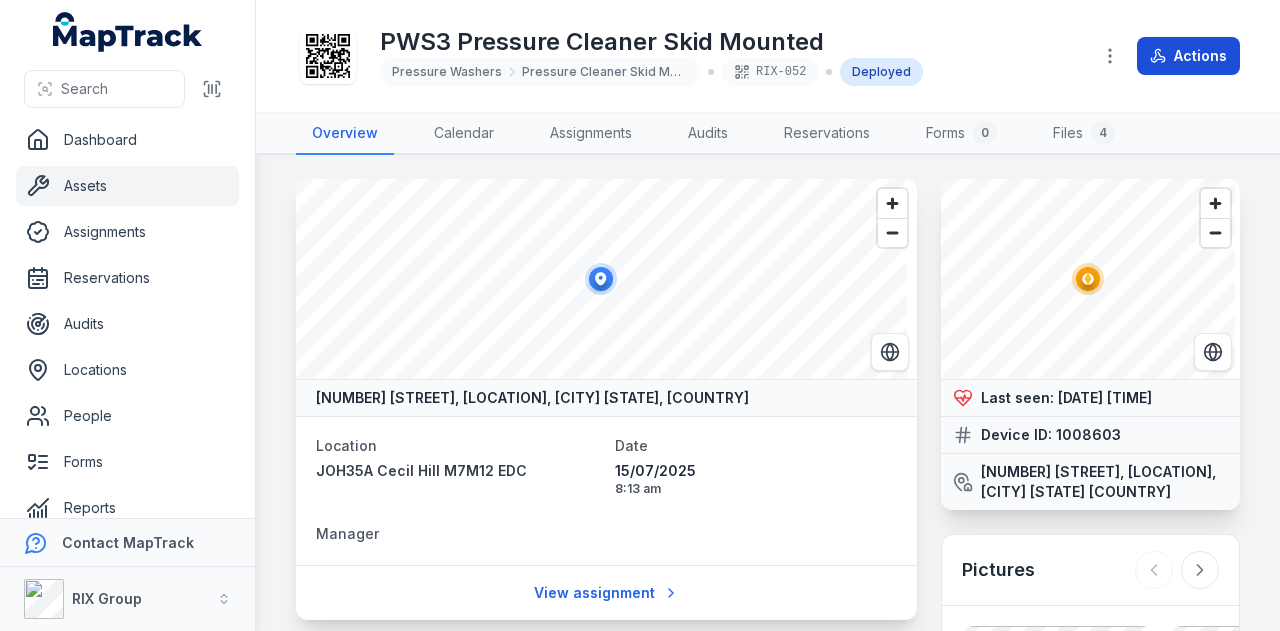 click on "Actions" at bounding box center (1188, 56) 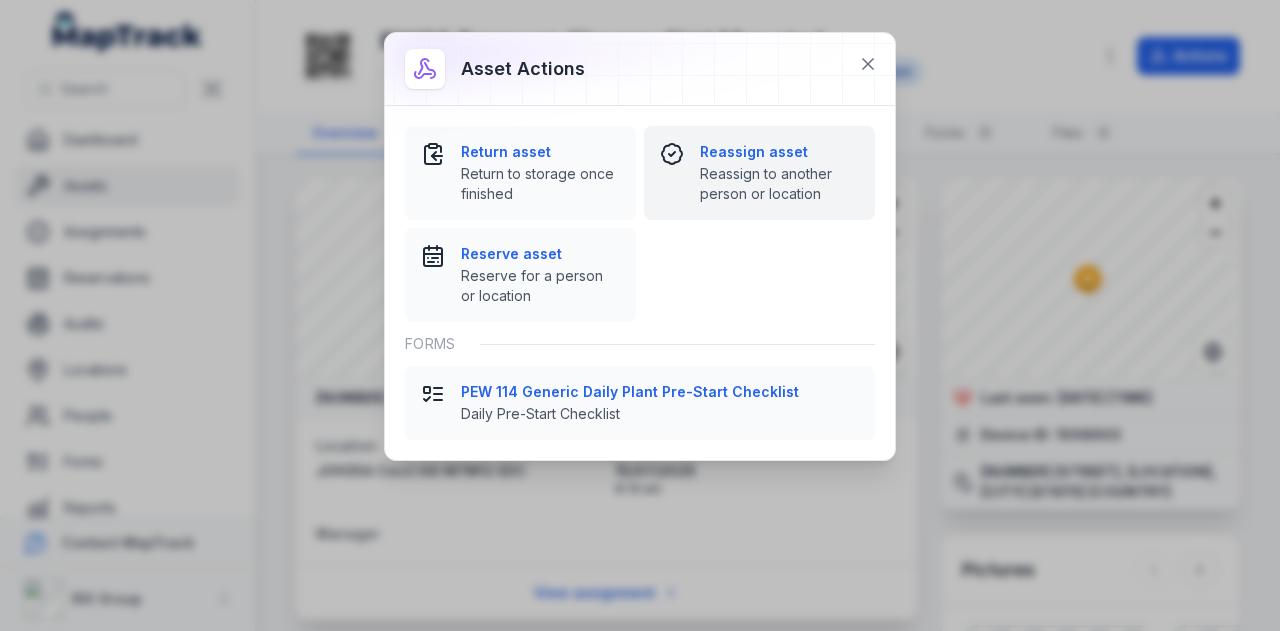 click on "Reassign asset Reassign to another person or location" at bounding box center [779, 173] 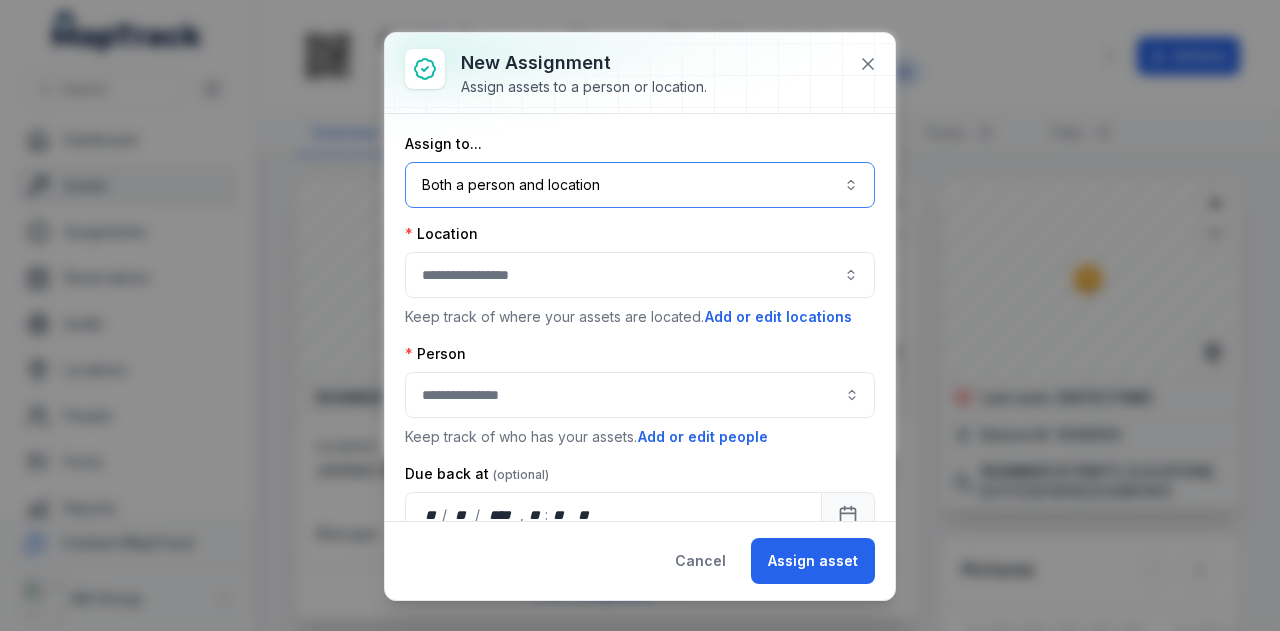 click on "Both a person and location ****" at bounding box center [640, 185] 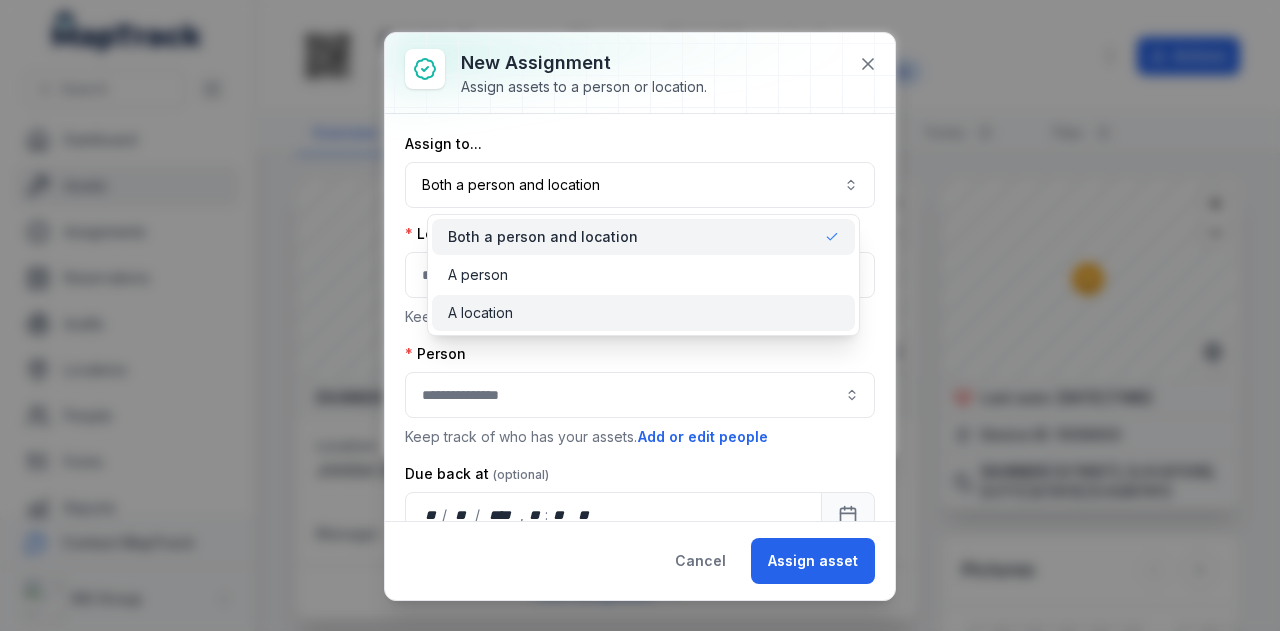 click on "A location" at bounding box center [643, 313] 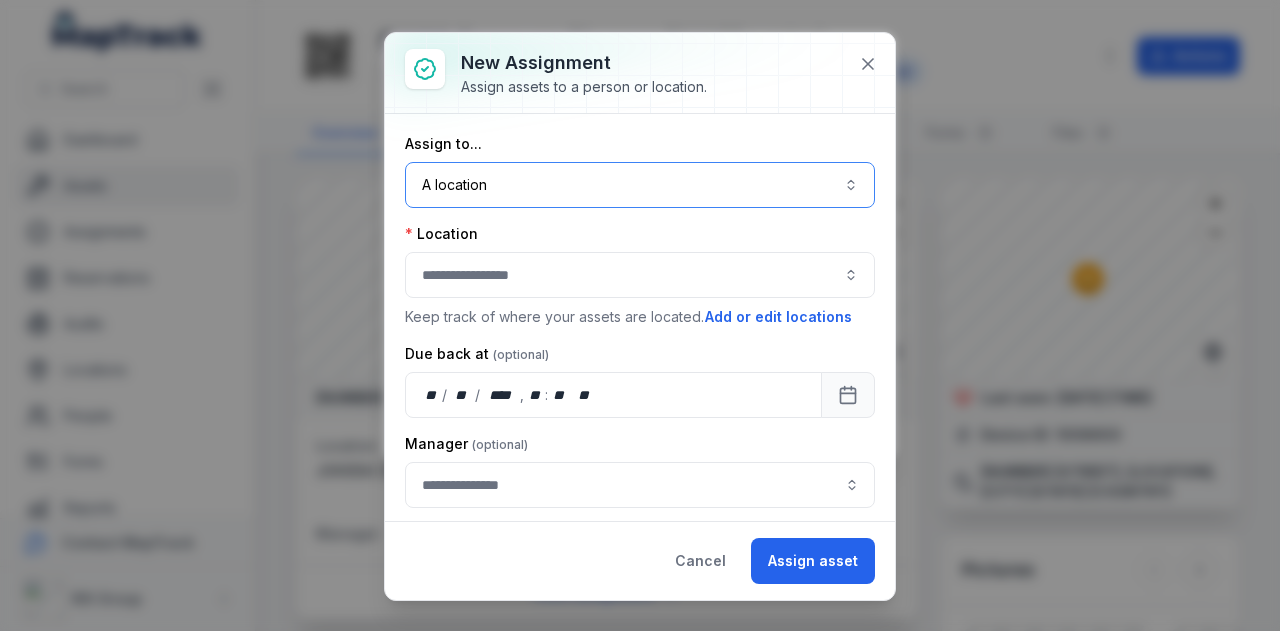 click at bounding box center (640, 275) 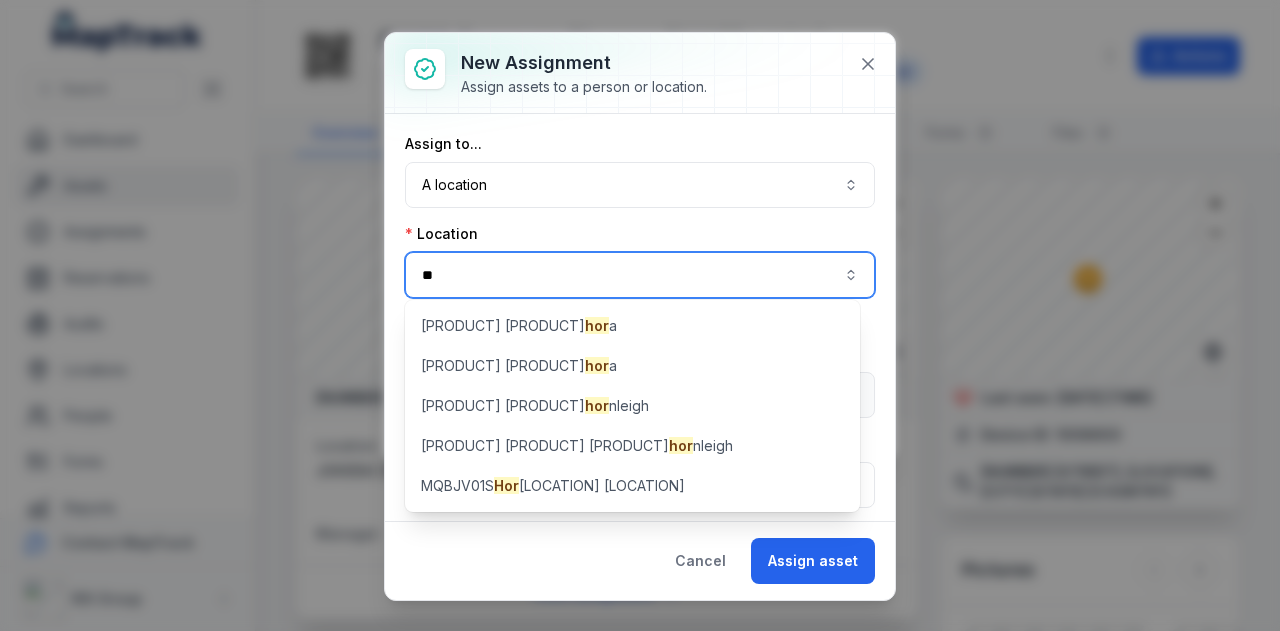 type on "*" 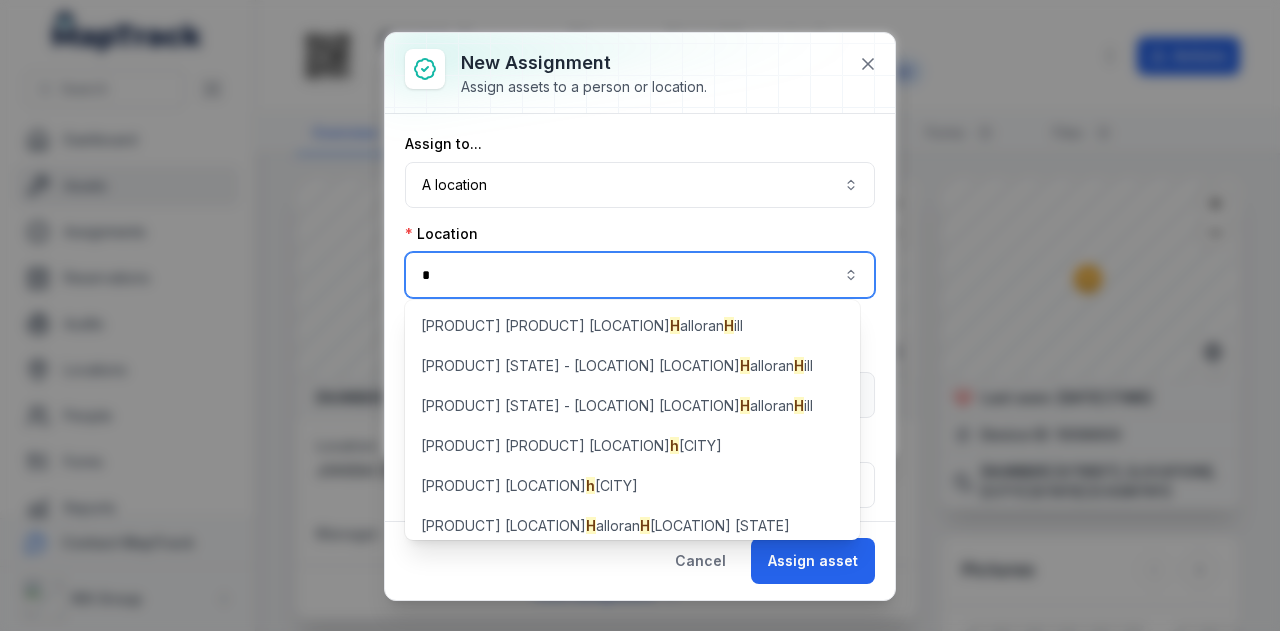 type 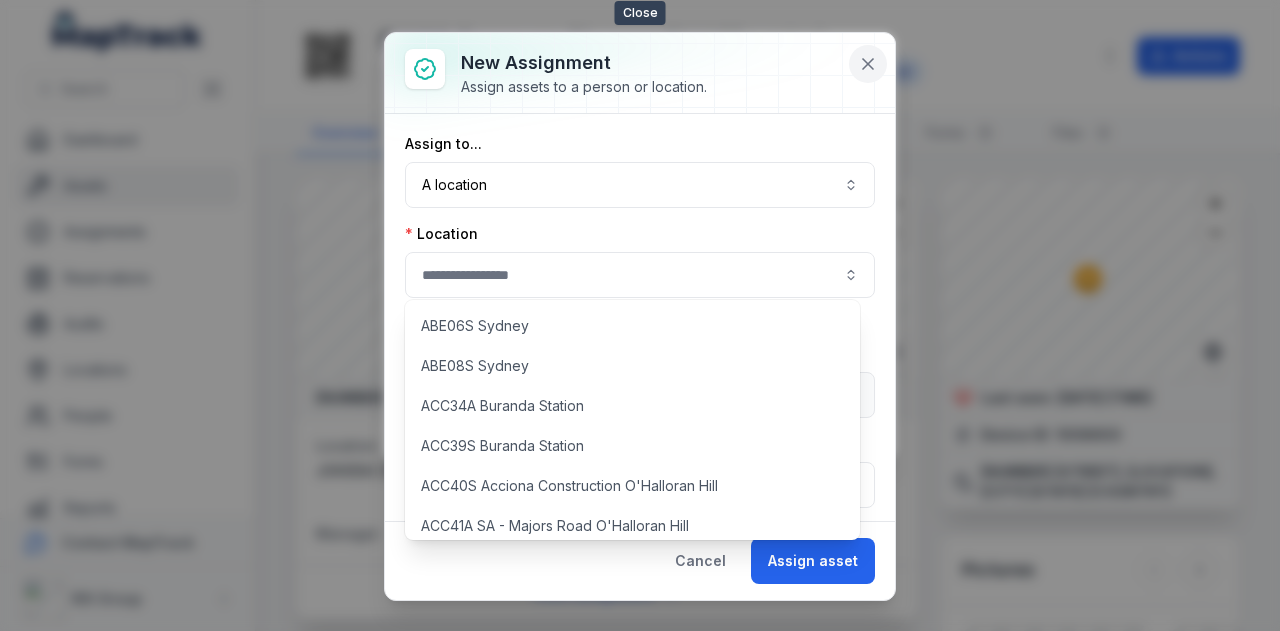 click at bounding box center (868, 64) 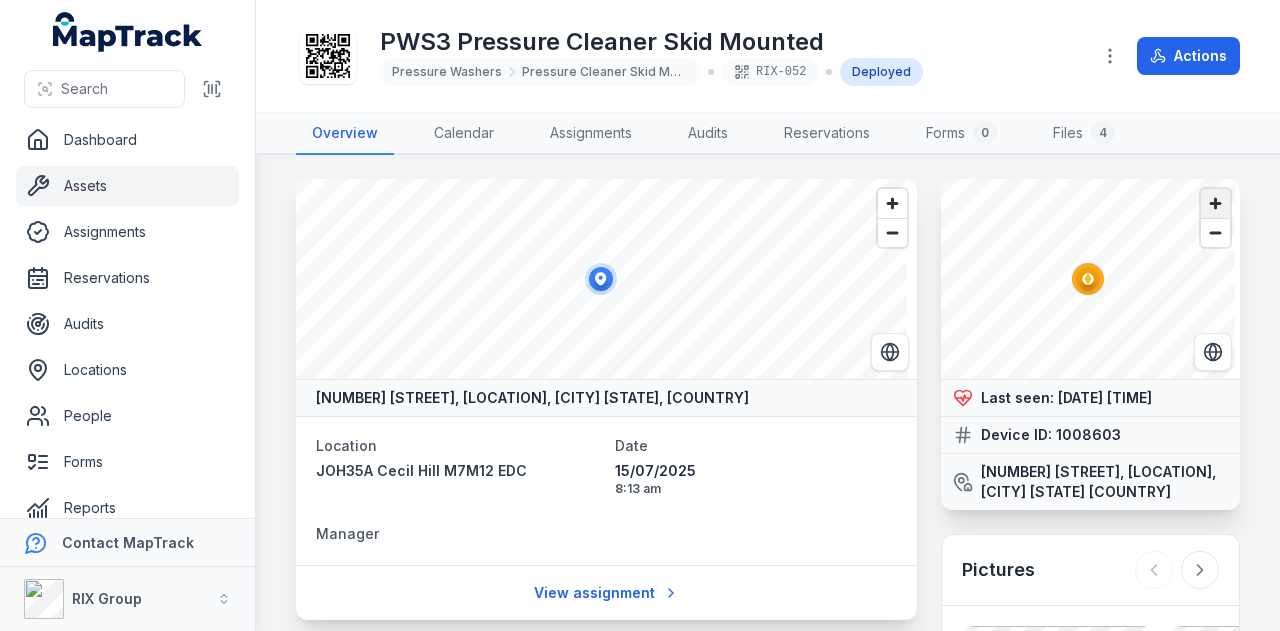 click at bounding box center [1215, 203] 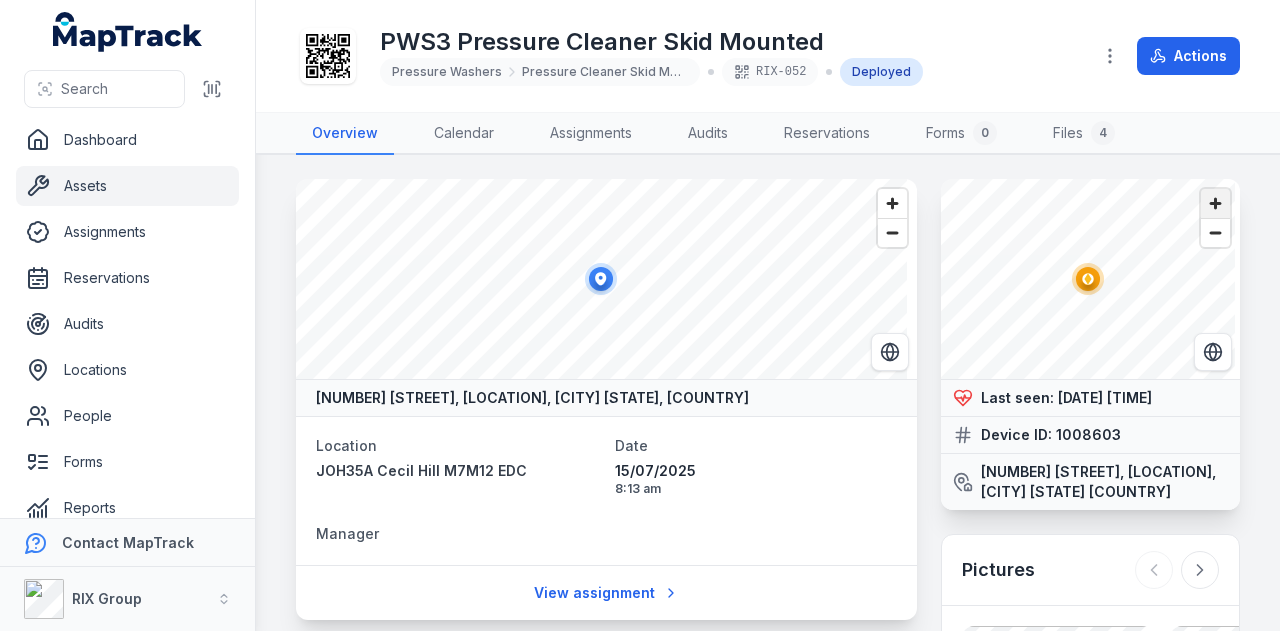 click at bounding box center [1215, 203] 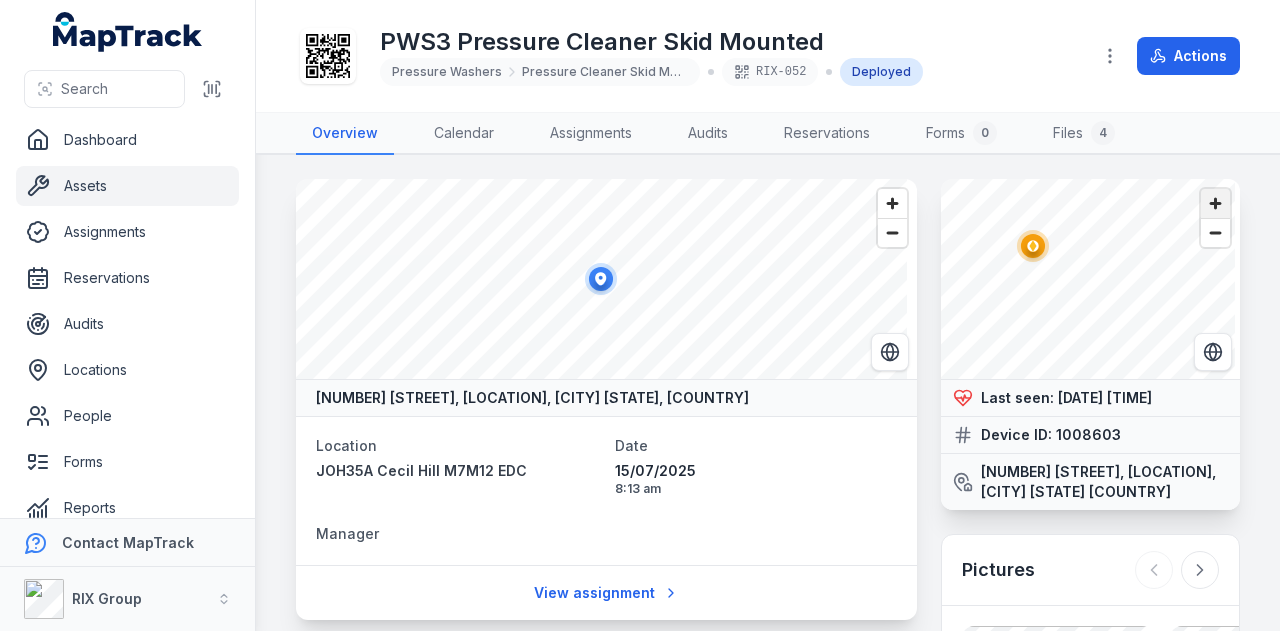 click at bounding box center [1215, 203] 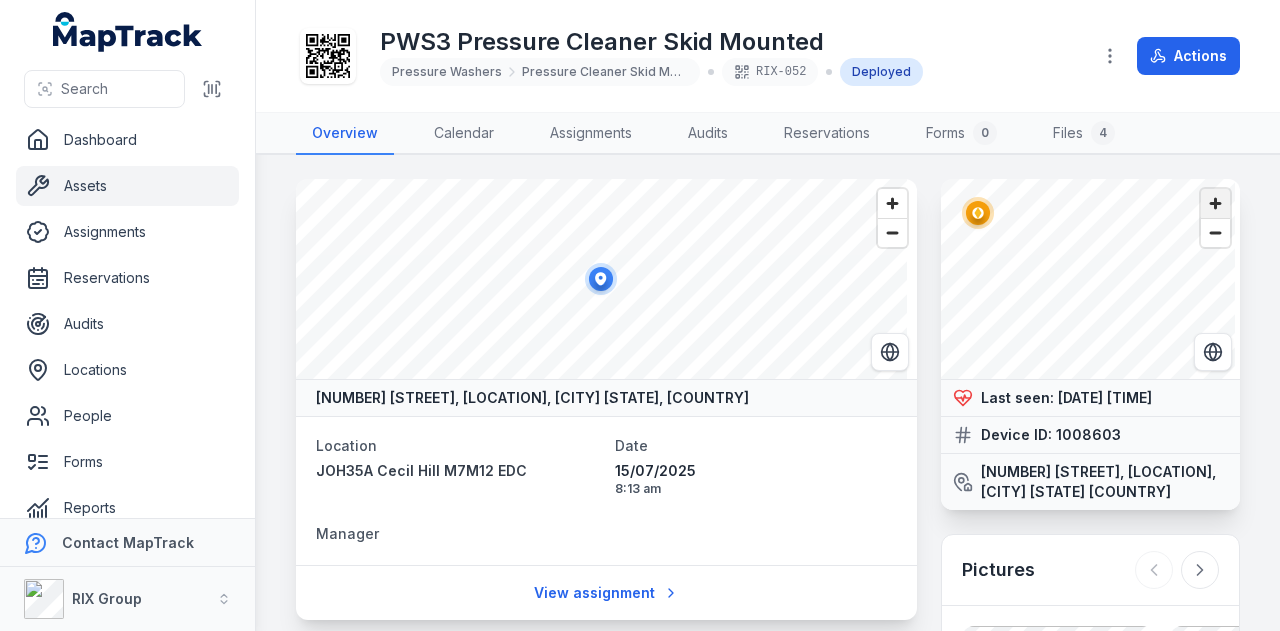 click at bounding box center (1215, 203) 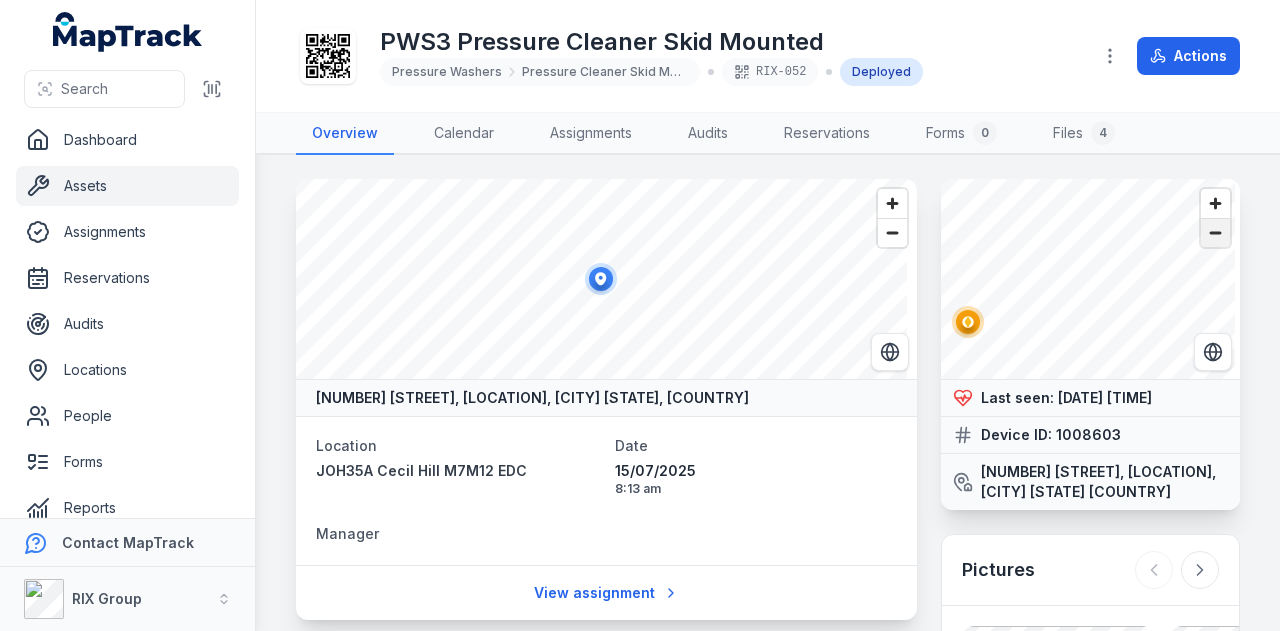 click at bounding box center (1215, 233) 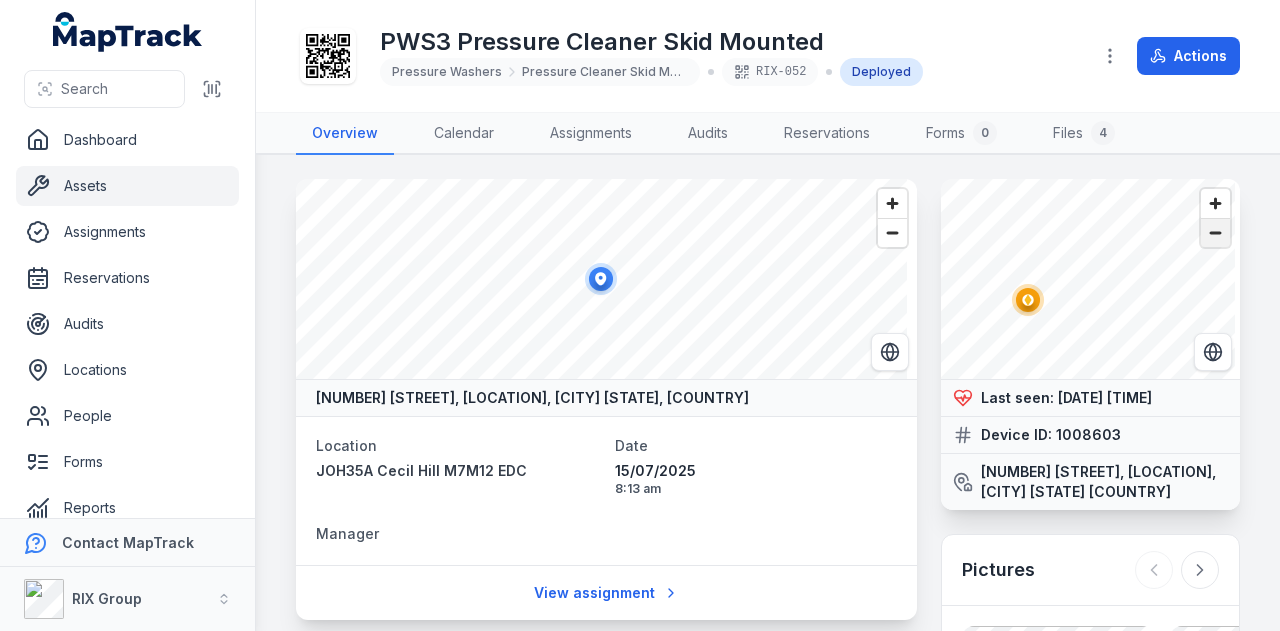 click at bounding box center [1215, 233] 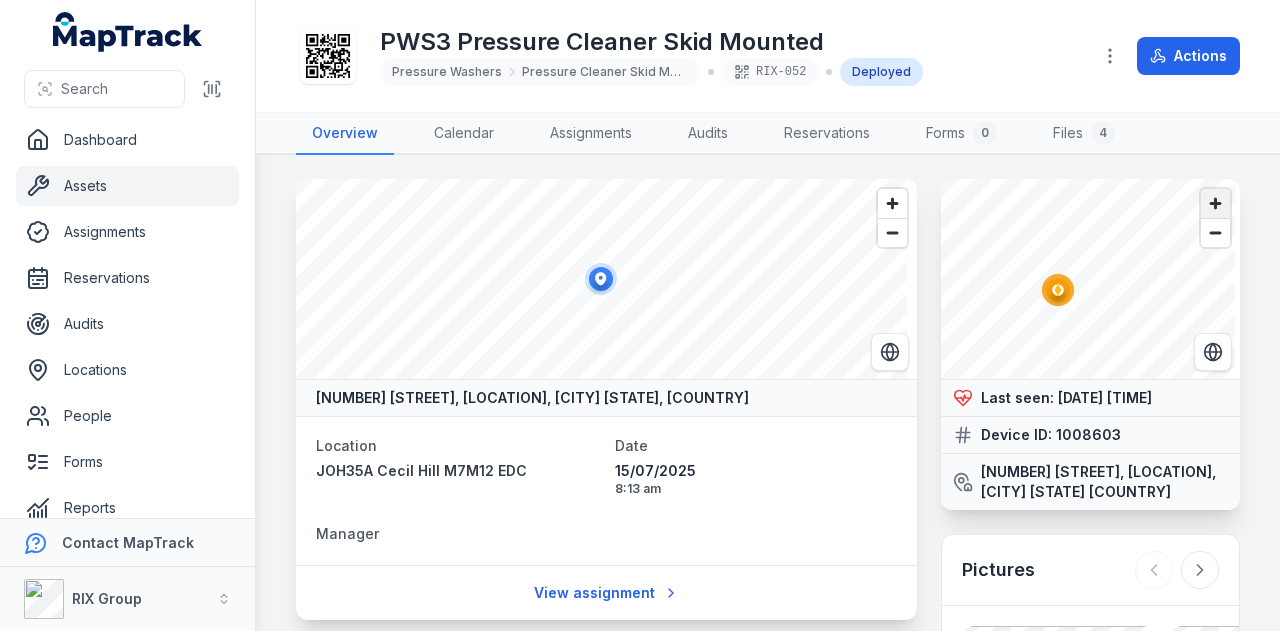 click at bounding box center (1215, 203) 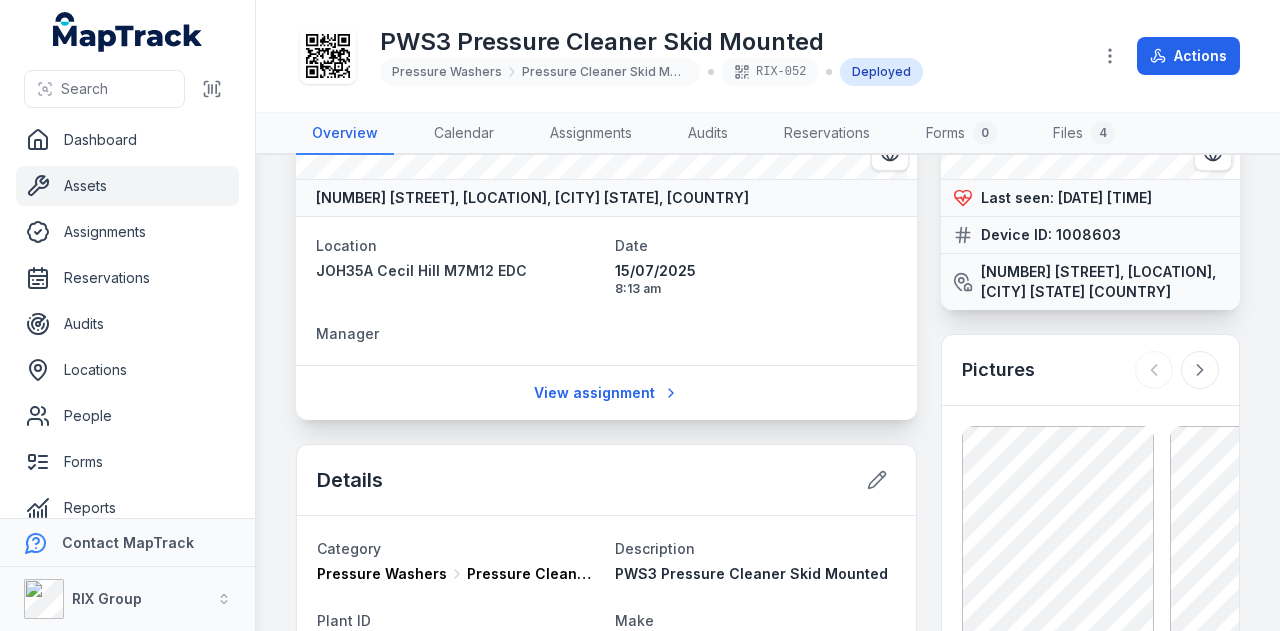 scroll, scrollTop: 0, scrollLeft: 0, axis: both 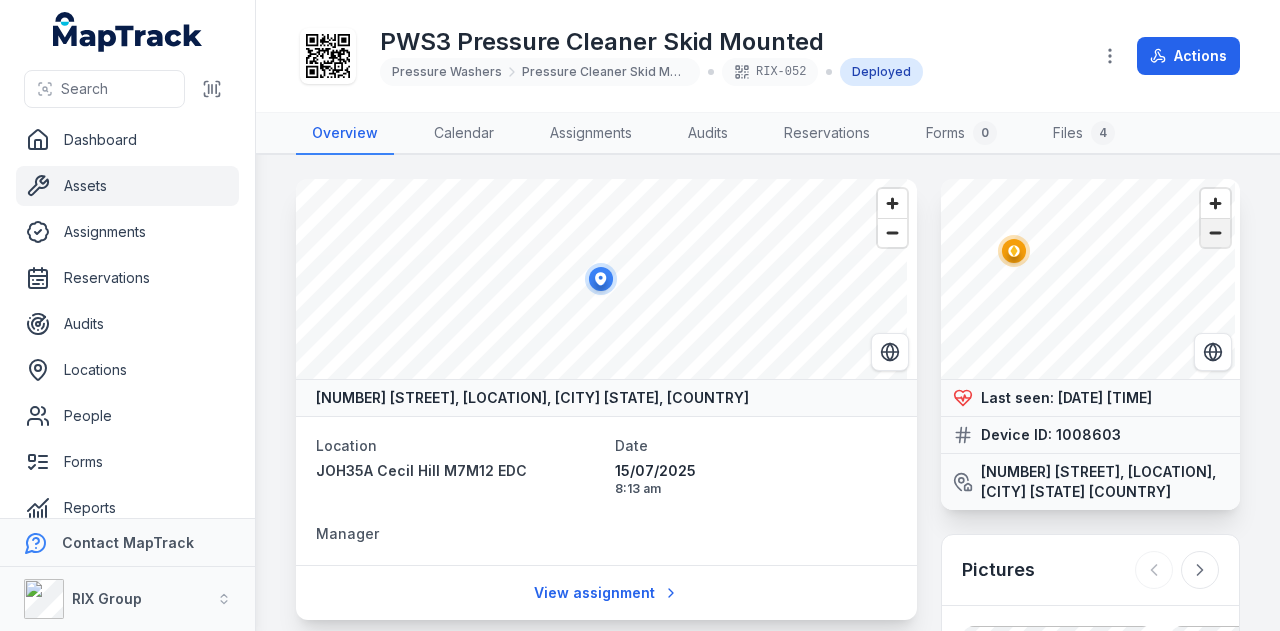 click at bounding box center (1215, 233) 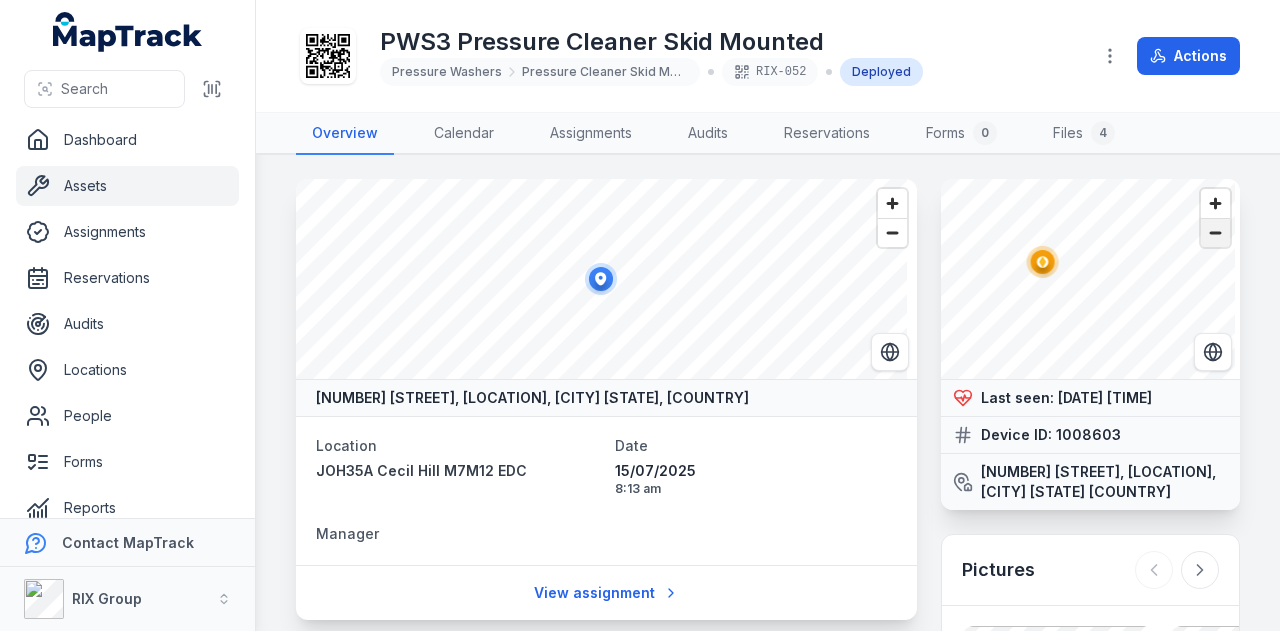 click at bounding box center [1215, 233] 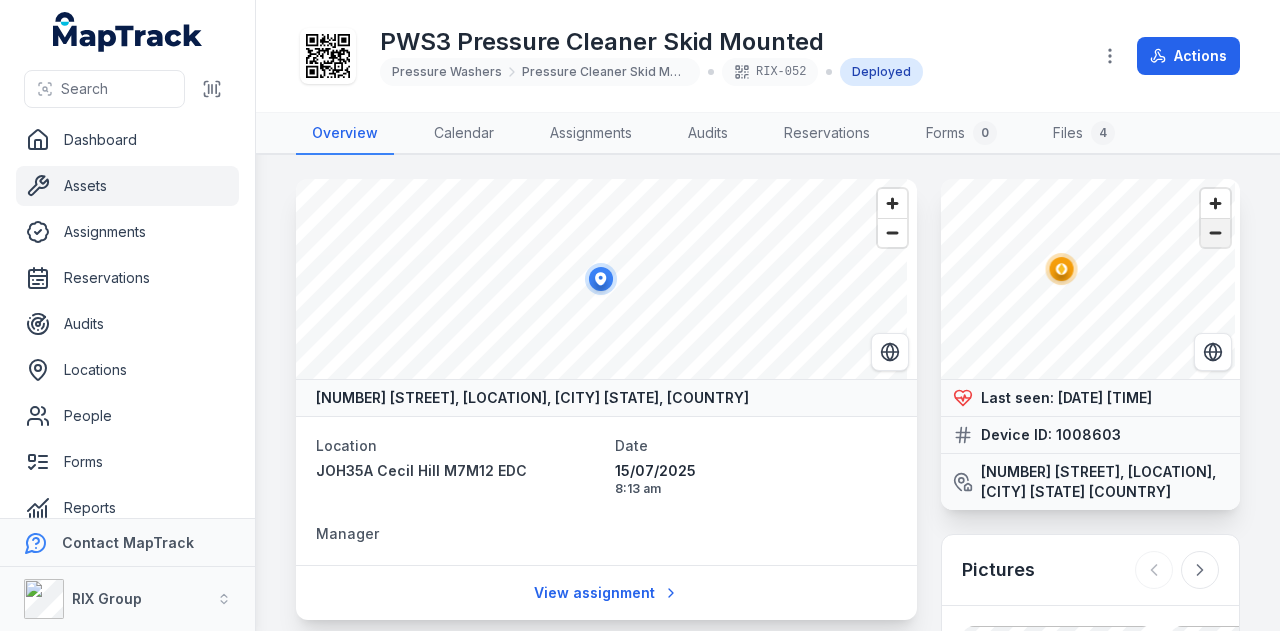 click at bounding box center (1215, 233) 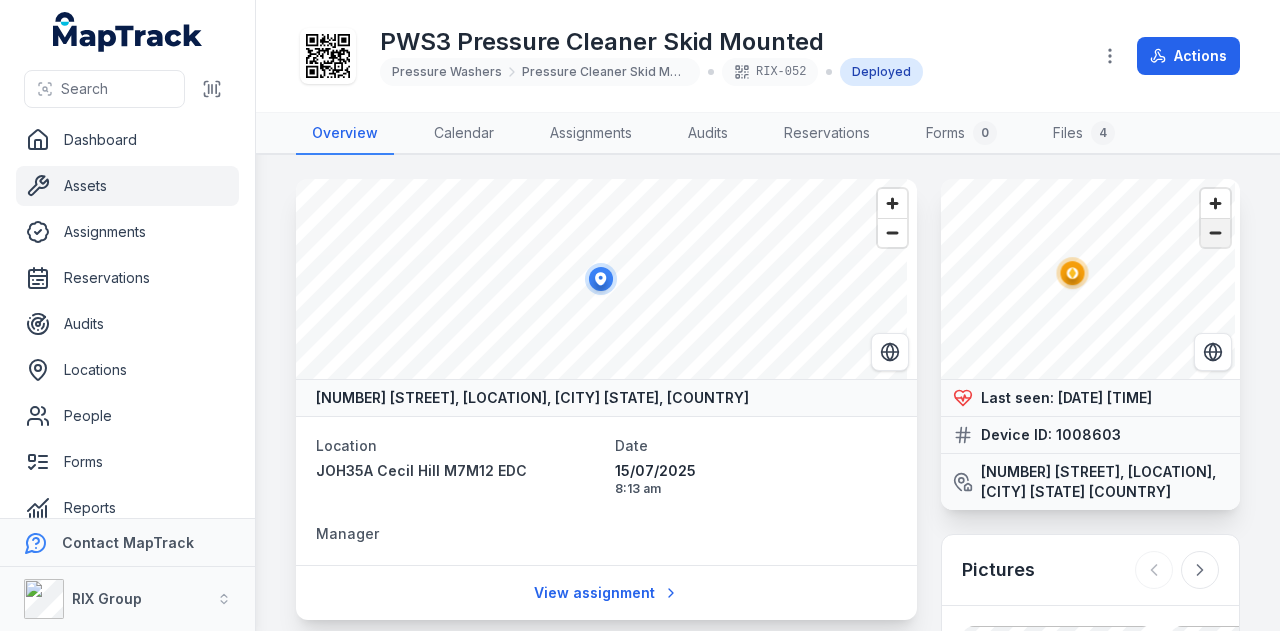 click at bounding box center (1215, 233) 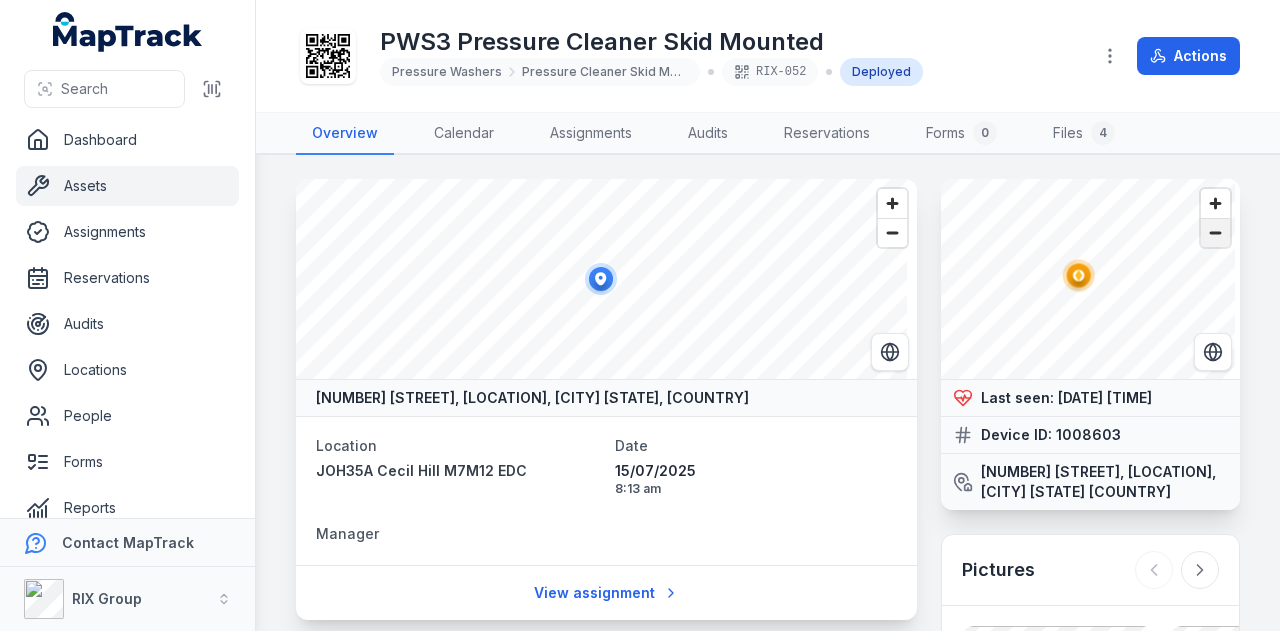 click at bounding box center (1215, 233) 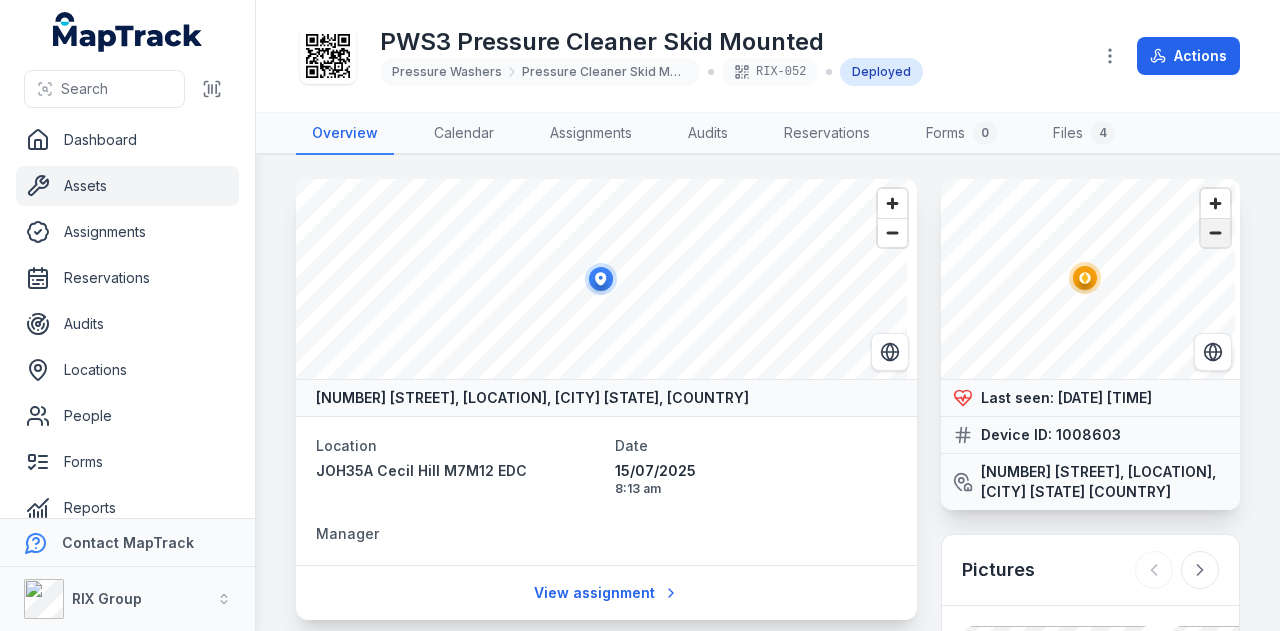 click at bounding box center (1215, 233) 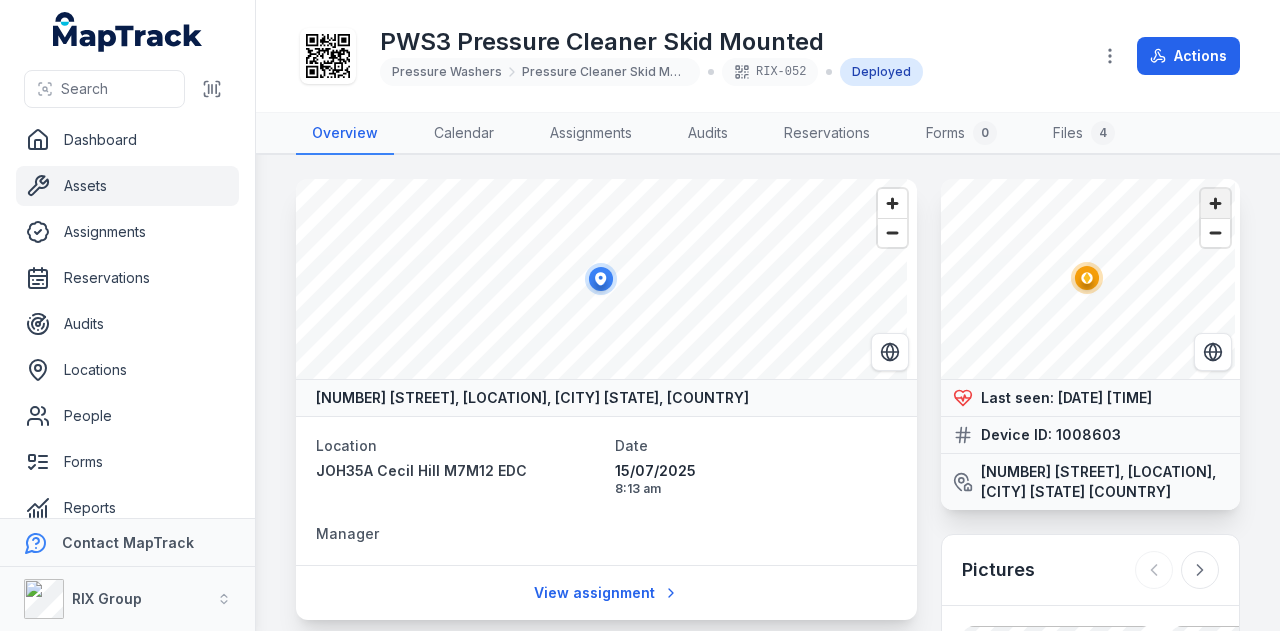 click at bounding box center [1215, 203] 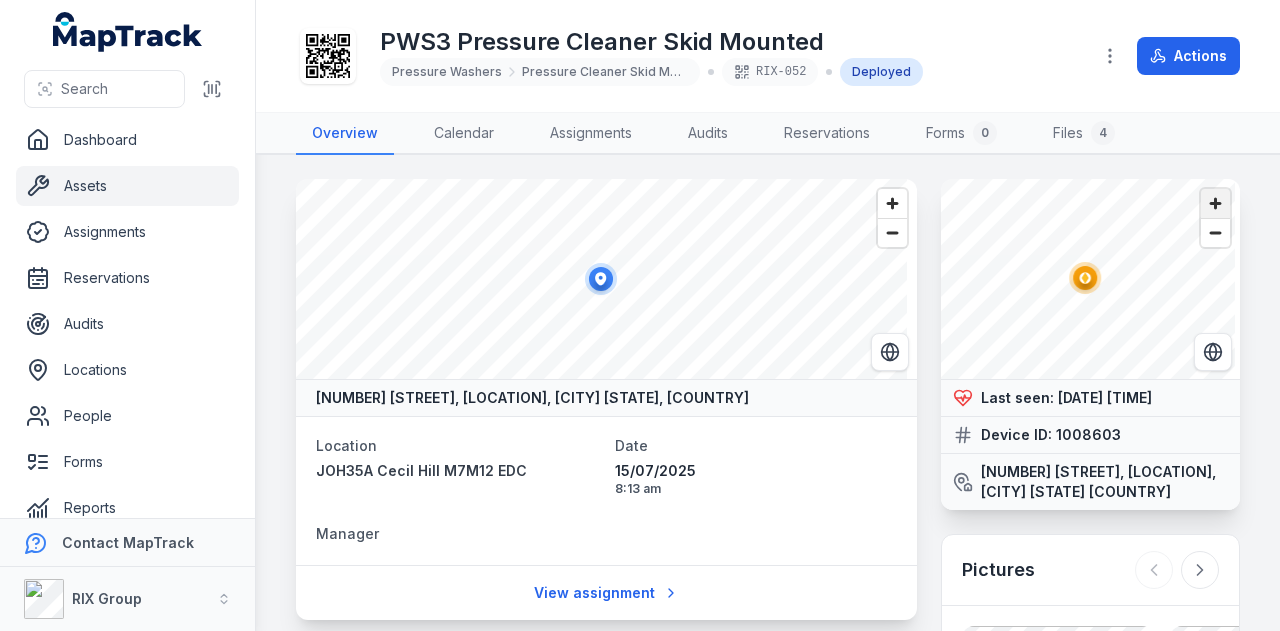 click at bounding box center [1215, 203] 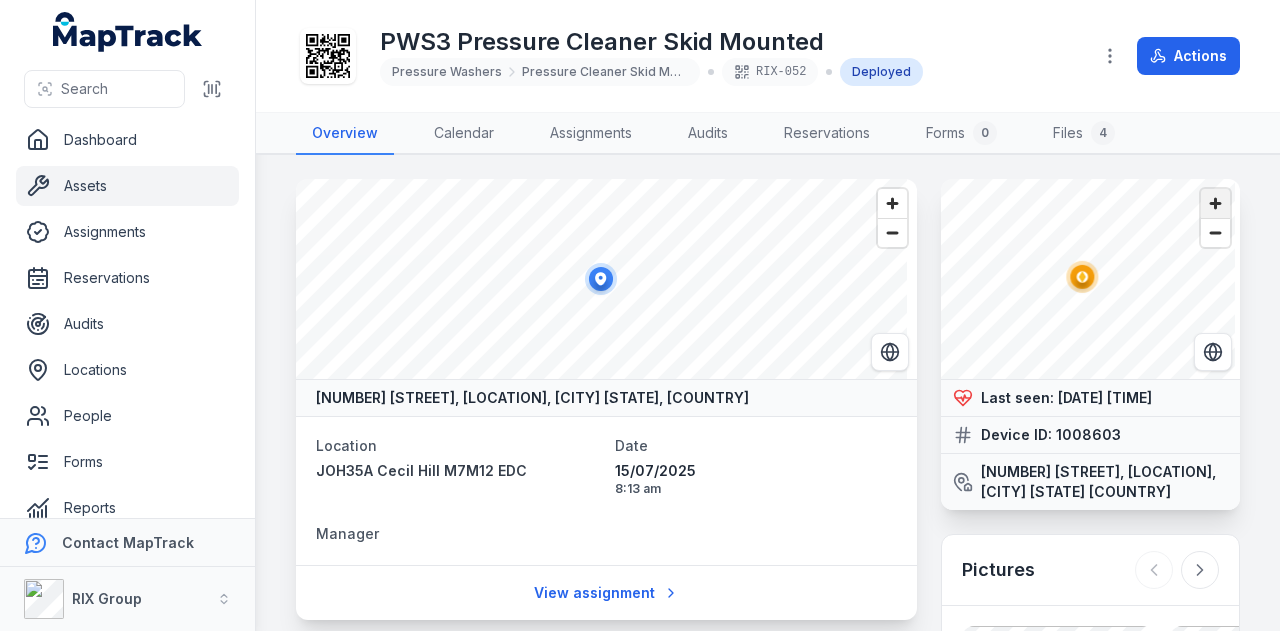 click at bounding box center [1215, 203] 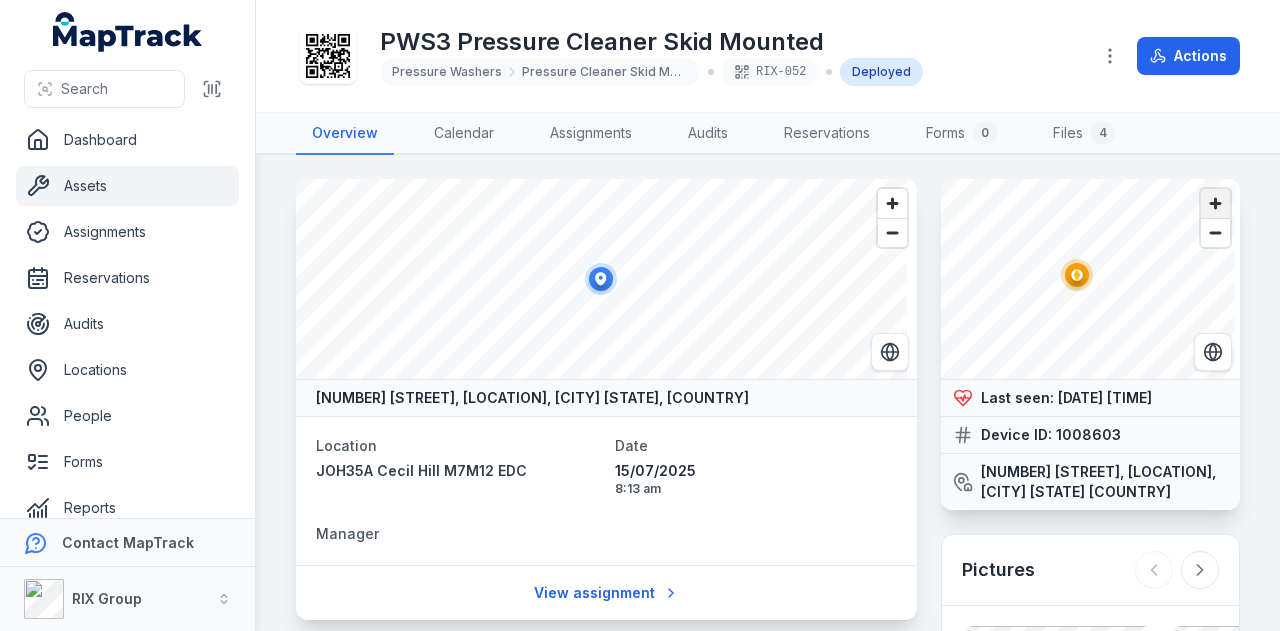 click at bounding box center (1215, 203) 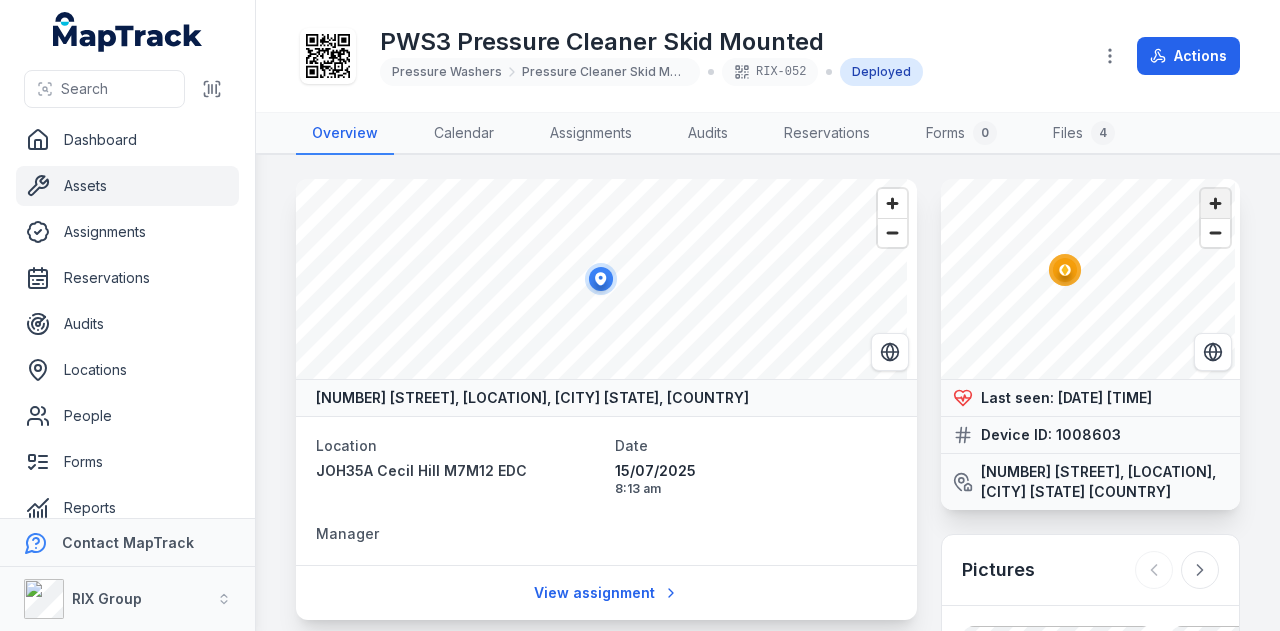 click at bounding box center [1215, 203] 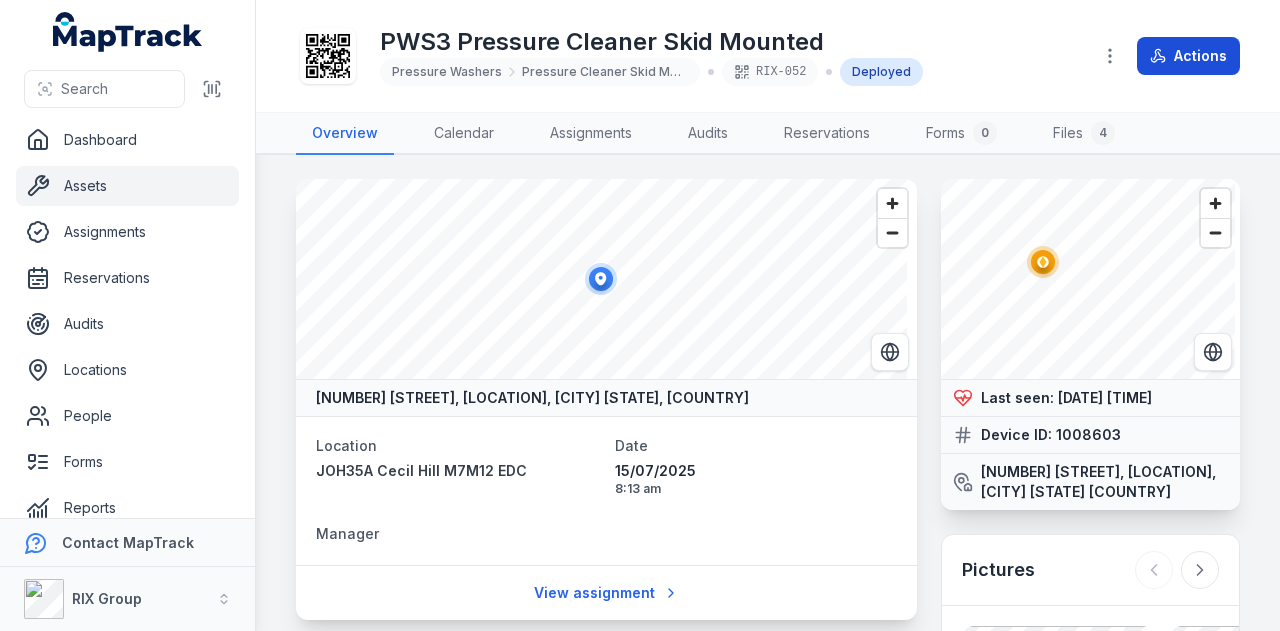 click on "Actions" at bounding box center [1188, 56] 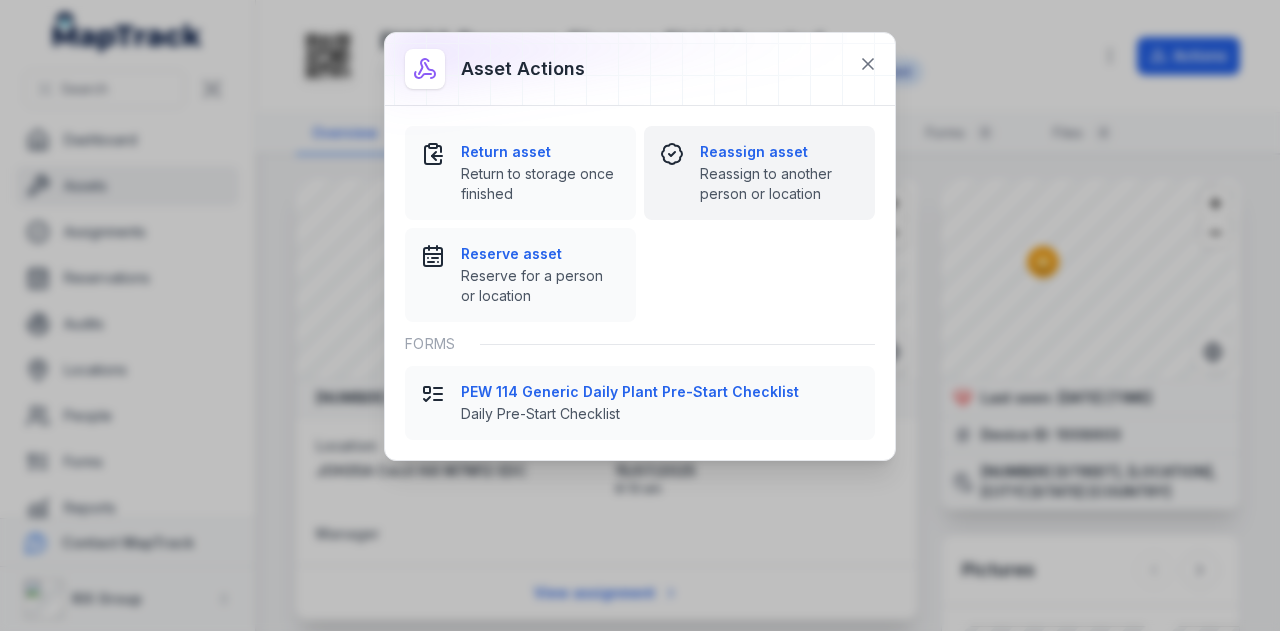 click on "Reassign asset Reassign to another person or location" at bounding box center (759, 173) 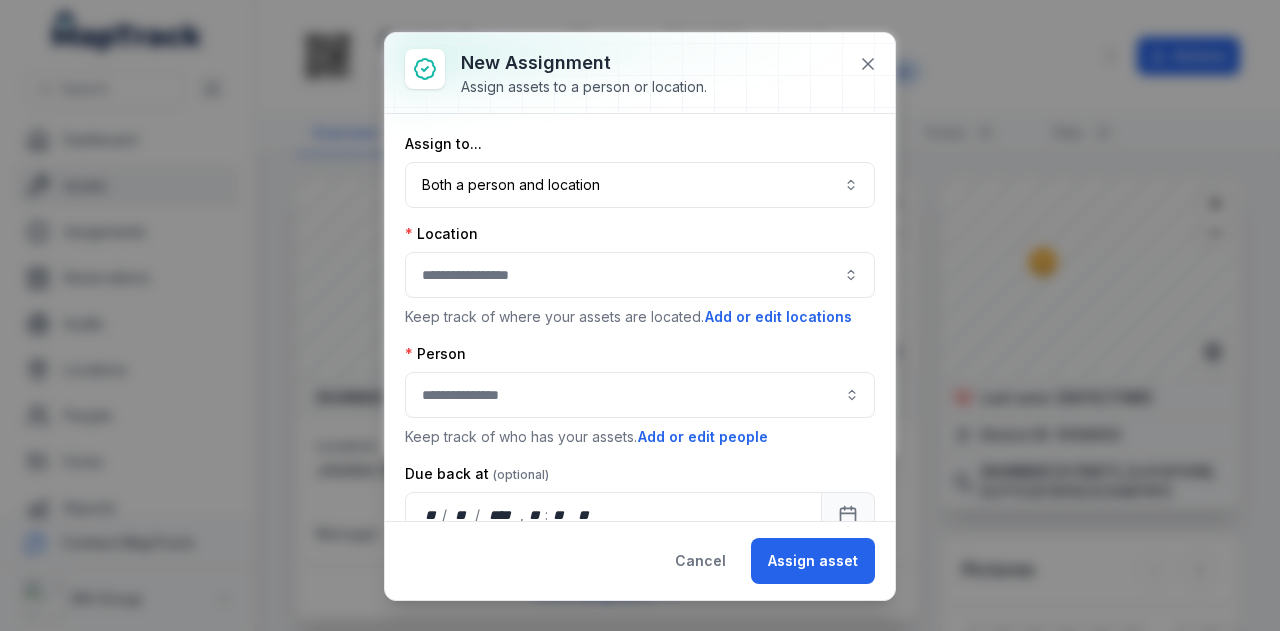 click at bounding box center (640, 275) 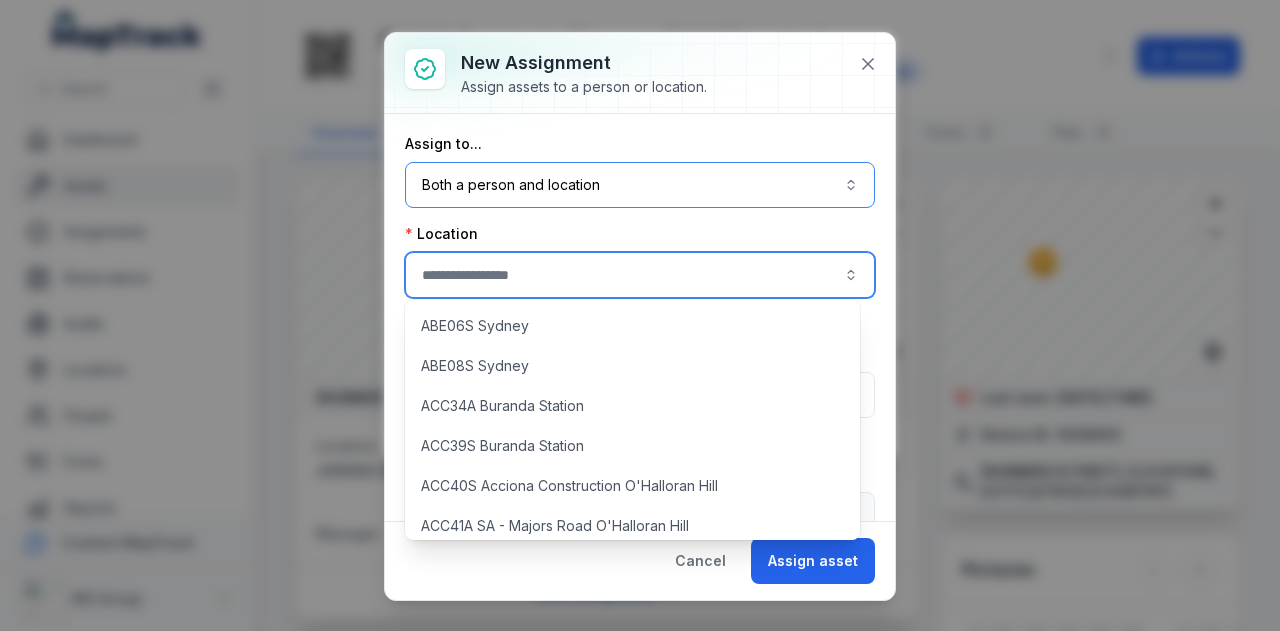 click on "Both a person and location ****" at bounding box center [640, 185] 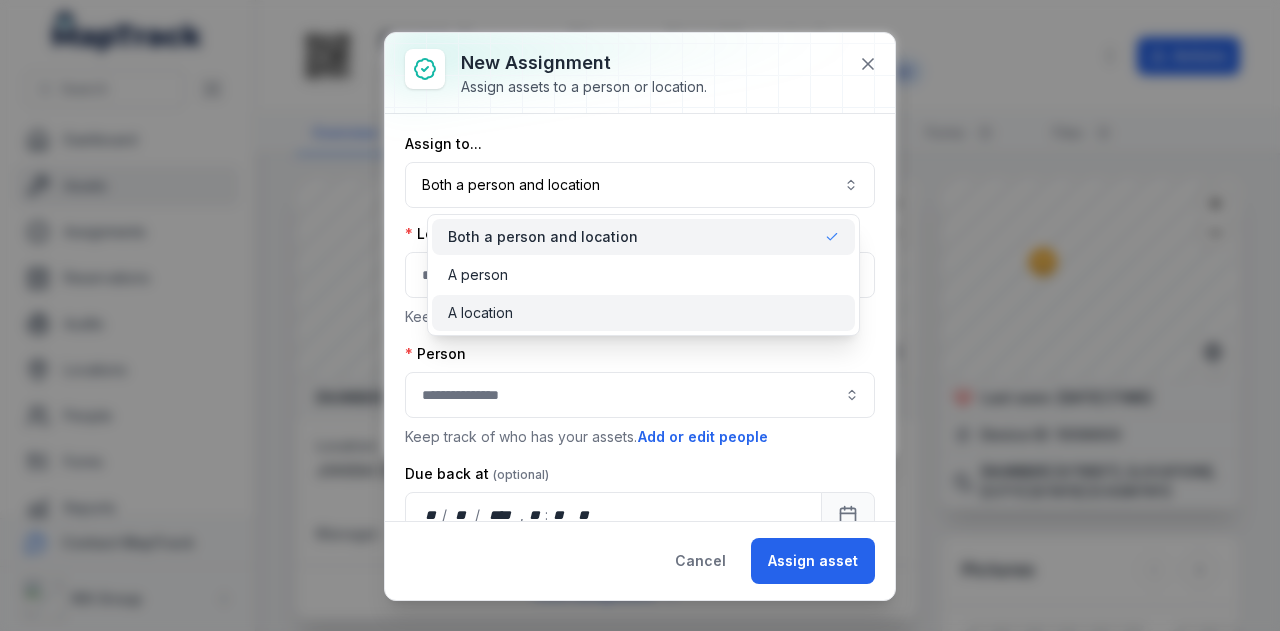 drag, startPoint x: 638, startPoint y: 327, endPoint x: 628, endPoint y: 294, distance: 34.48188 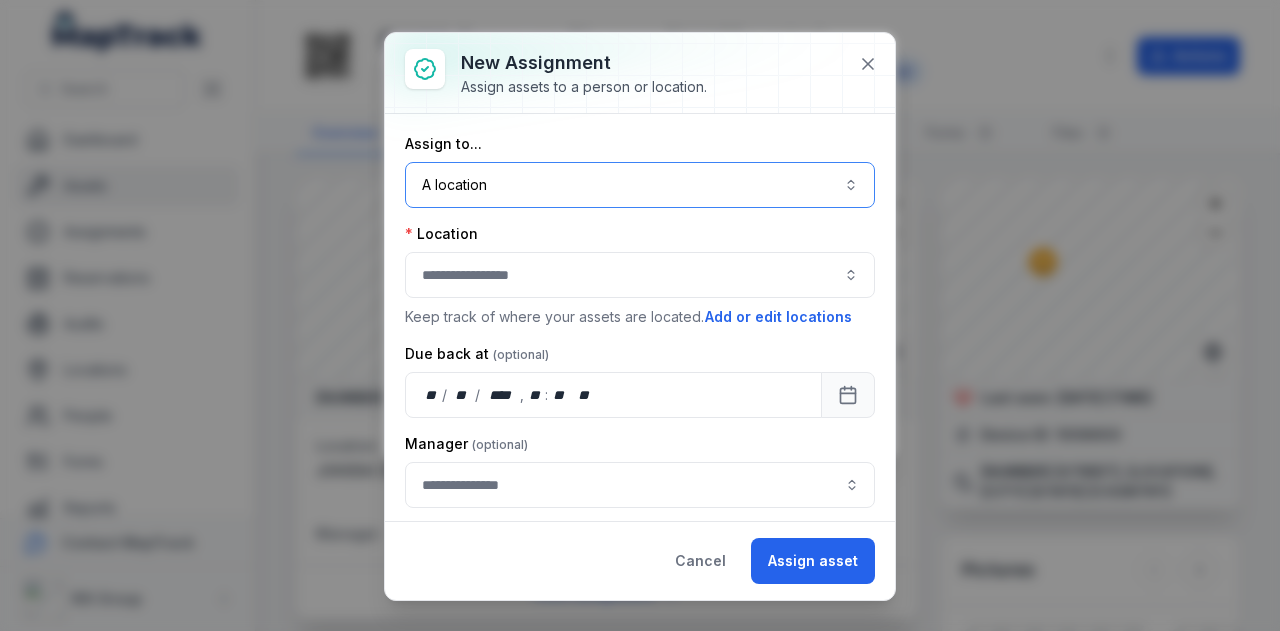 click at bounding box center [640, 275] 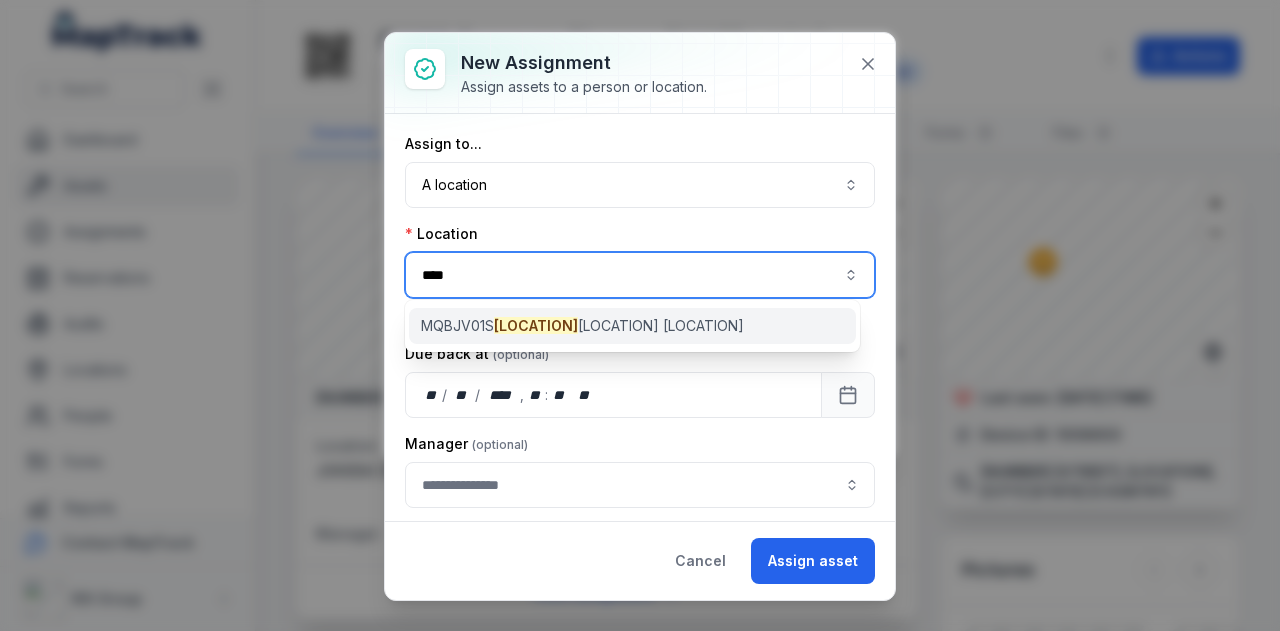 type on "****" 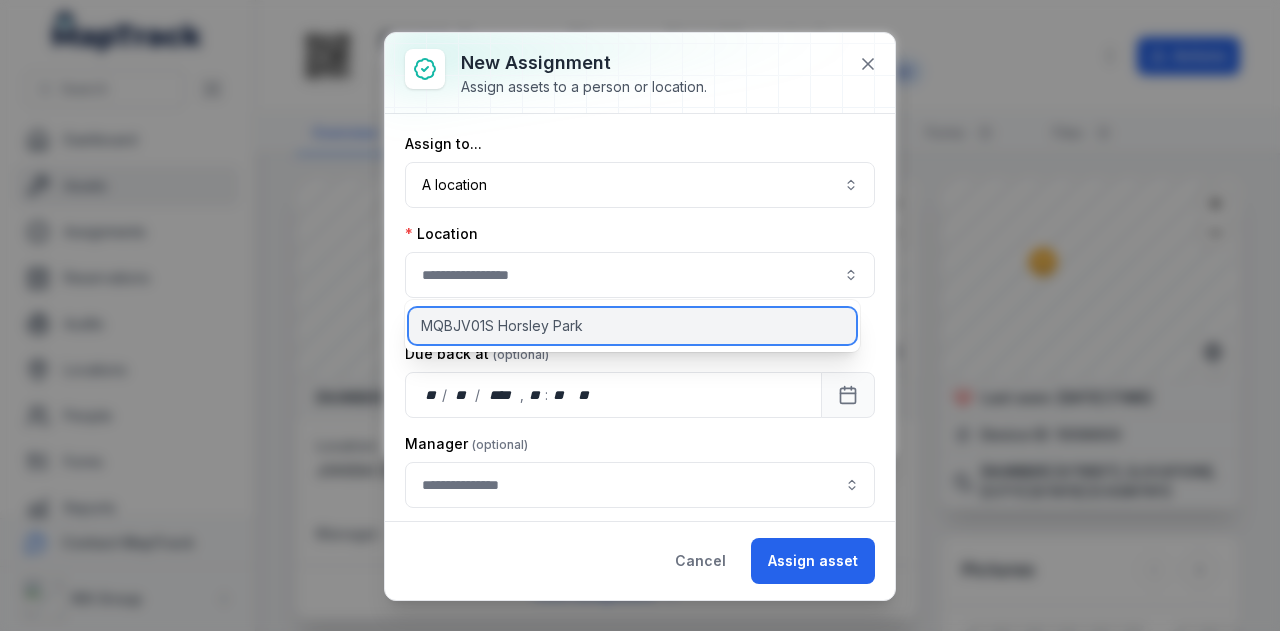 click on "MQBJV01S Horsley Park" at bounding box center (502, 326) 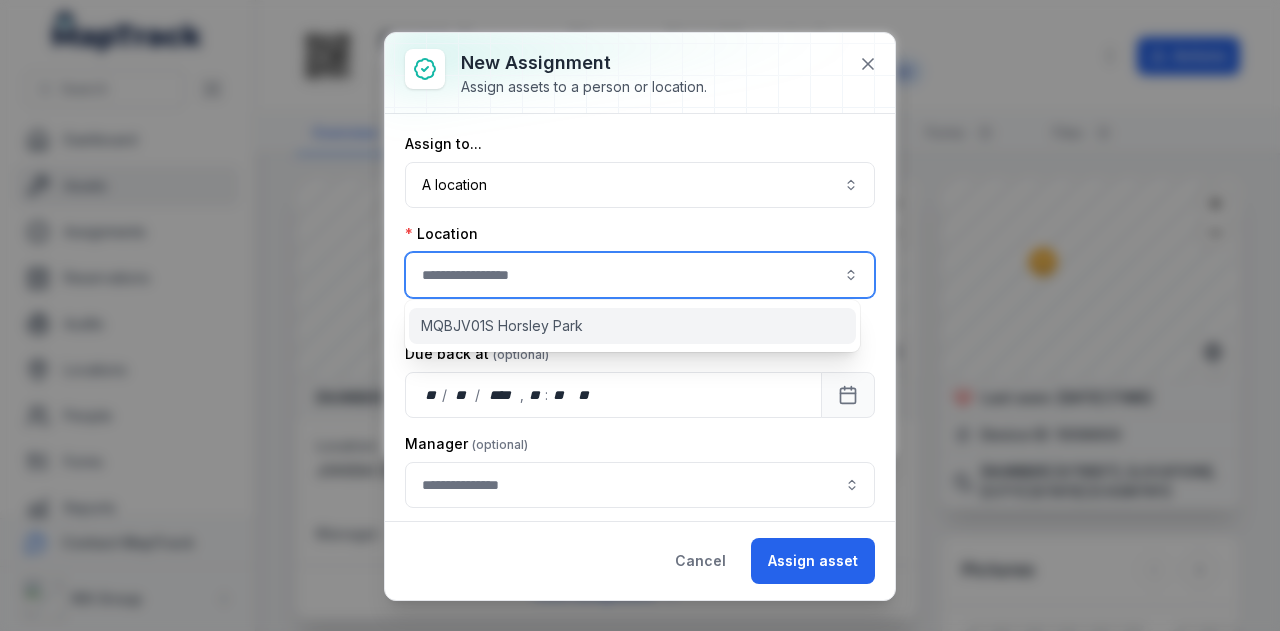 type on "**********" 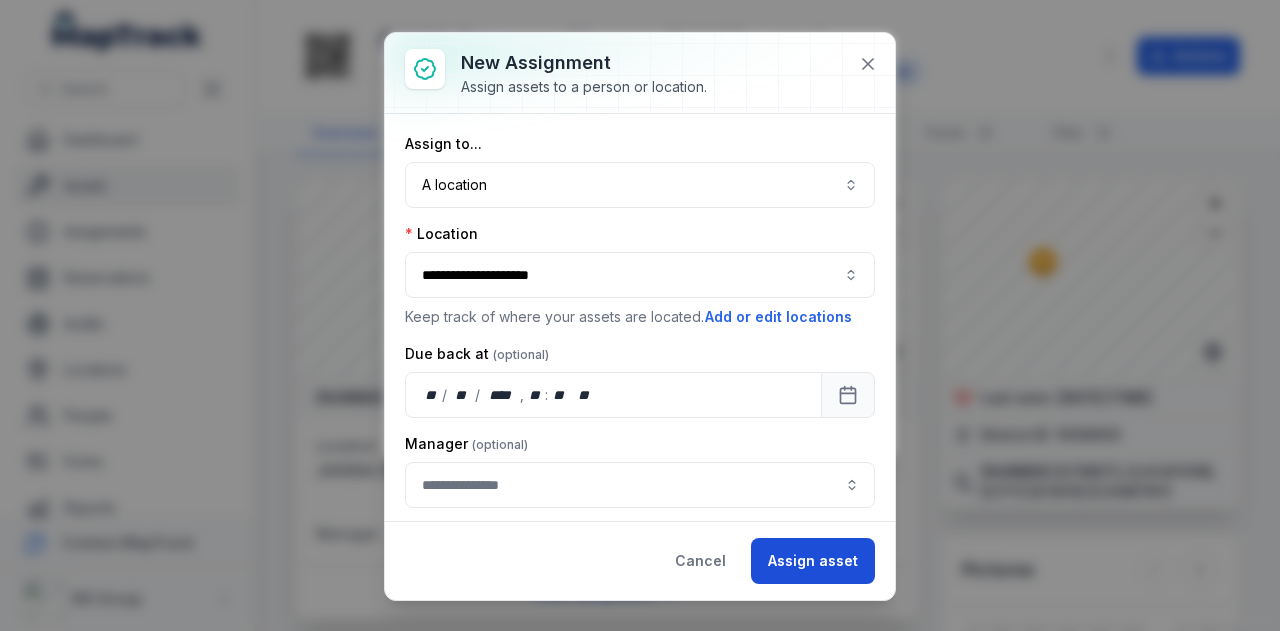 click on "Assign asset" at bounding box center (813, 561) 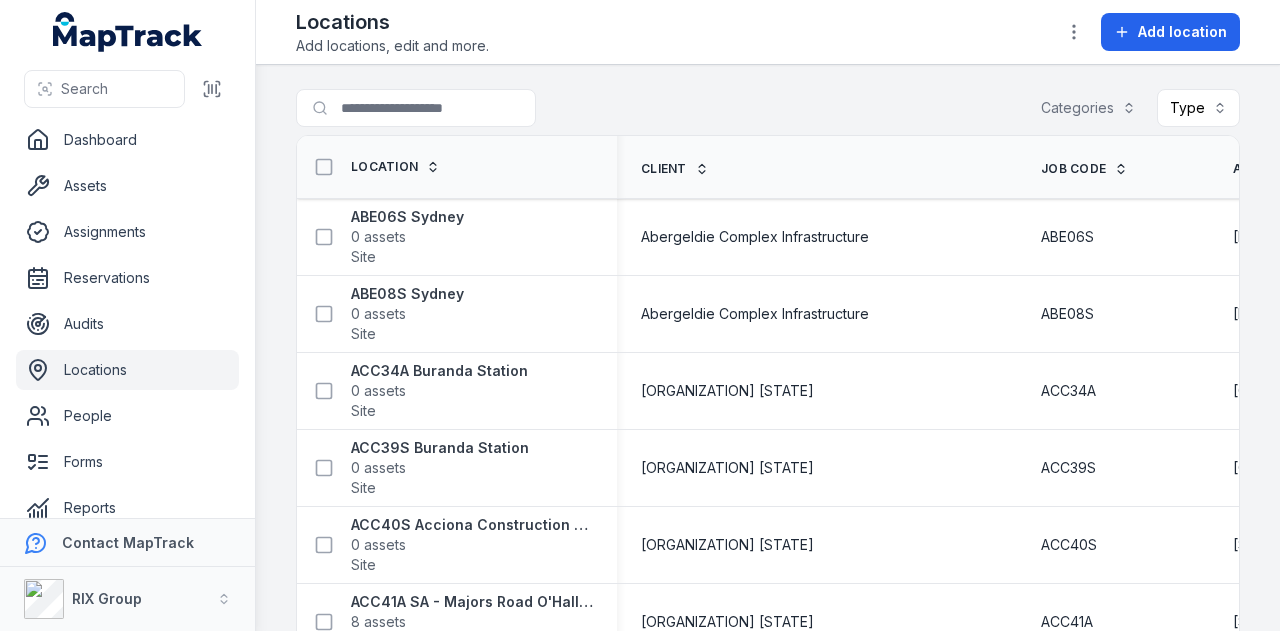 scroll, scrollTop: 0, scrollLeft: 0, axis: both 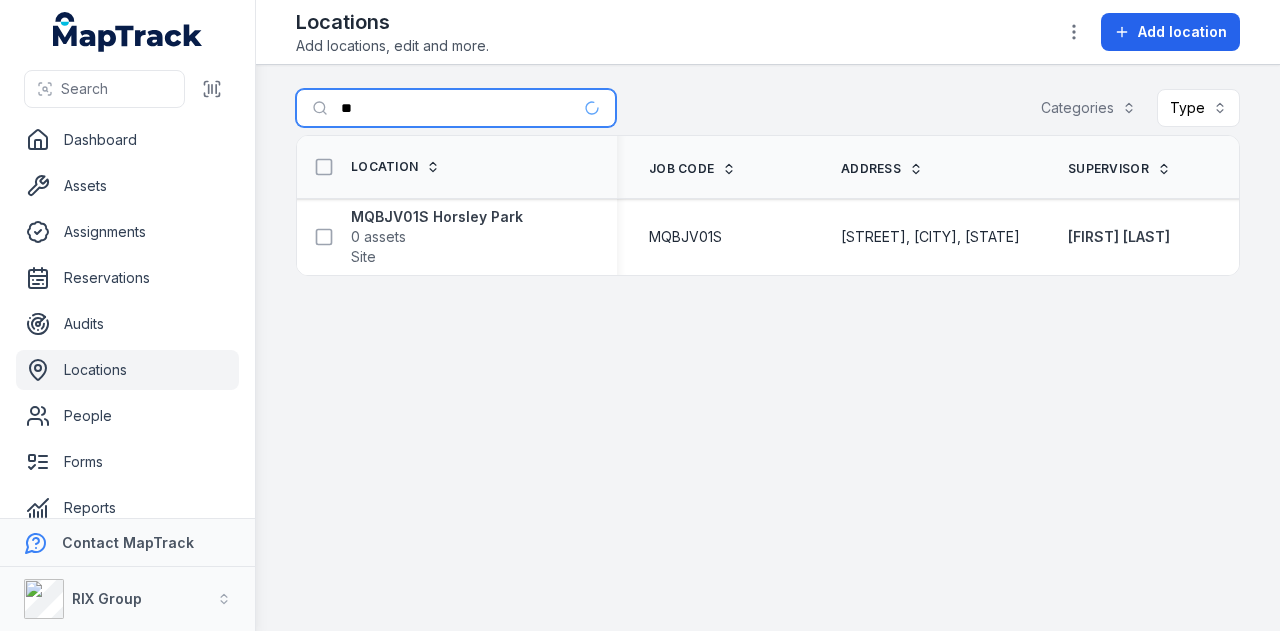 type on "*" 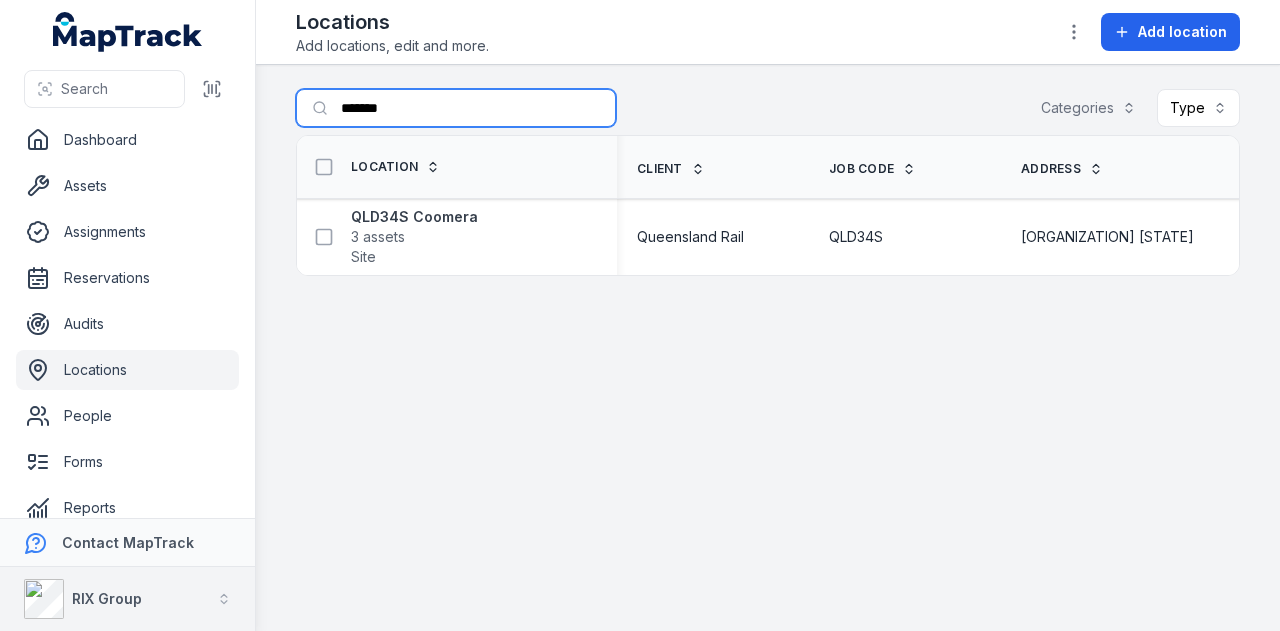 scroll, scrollTop: 0, scrollLeft: 3, axis: horizontal 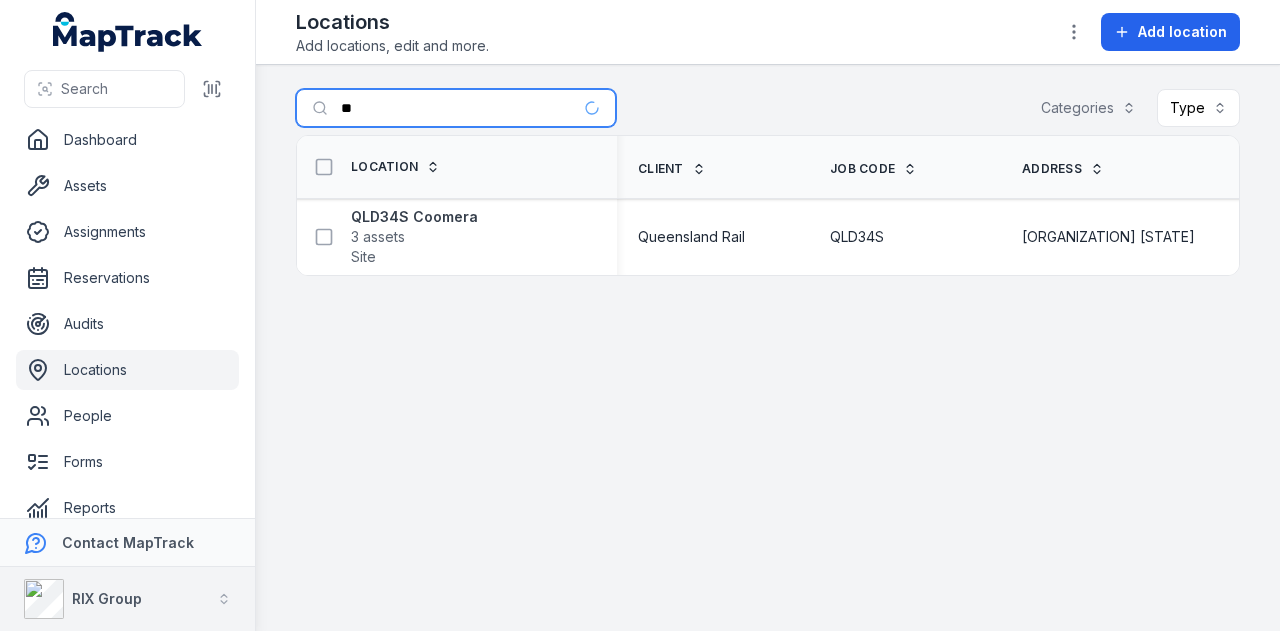 type on "*" 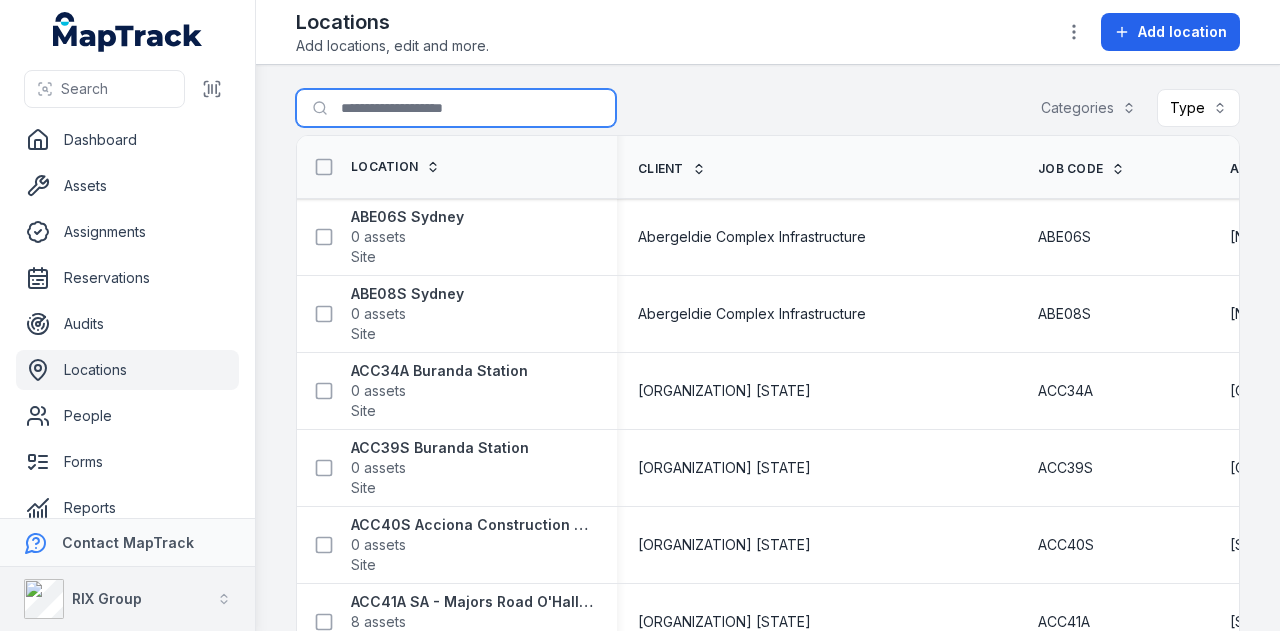 type 